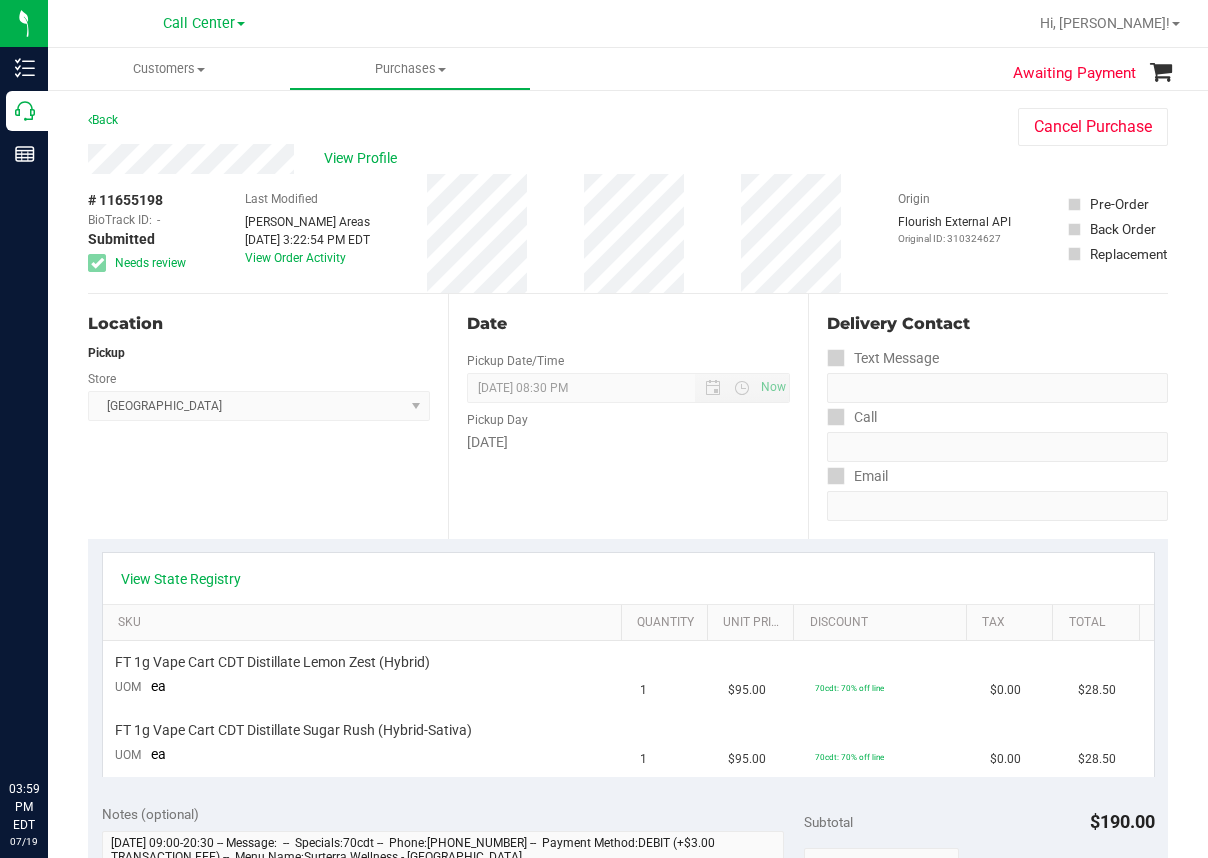 scroll, scrollTop: 0, scrollLeft: 0, axis: both 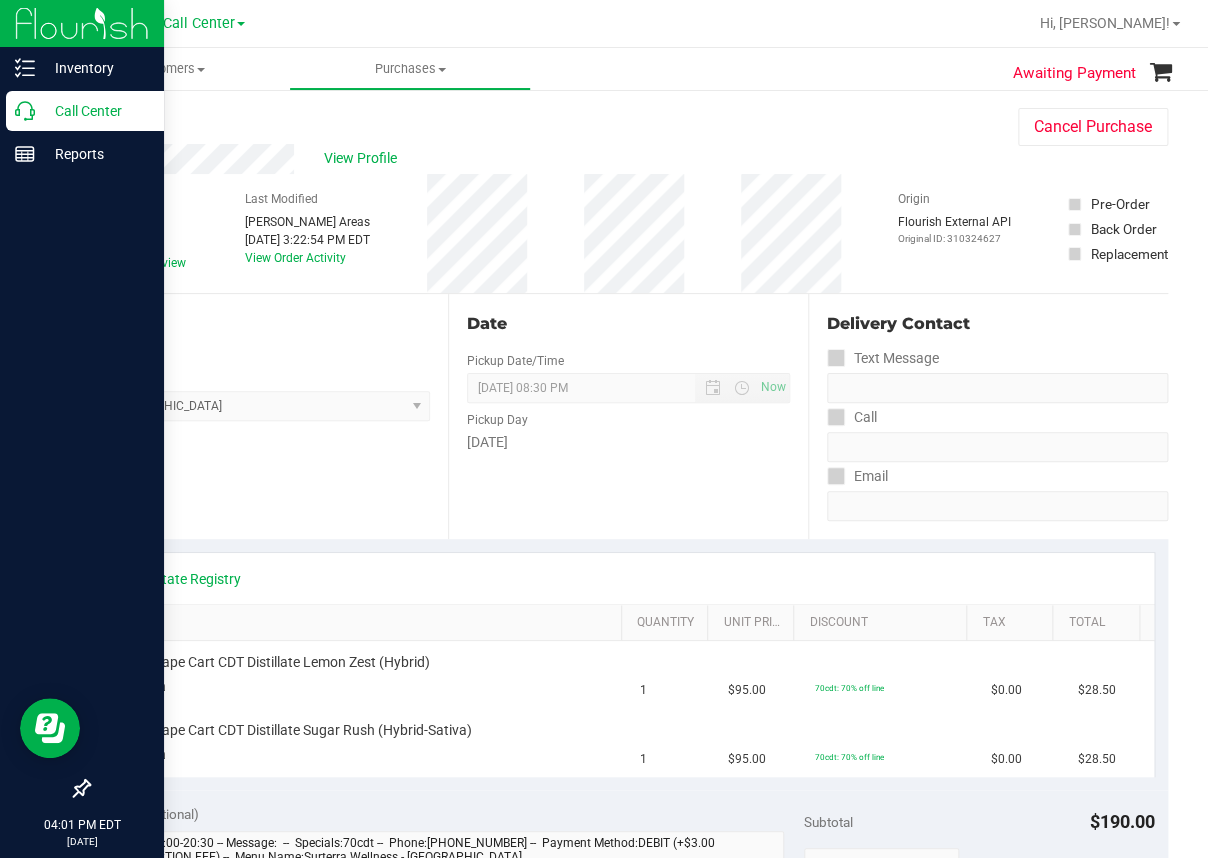 click 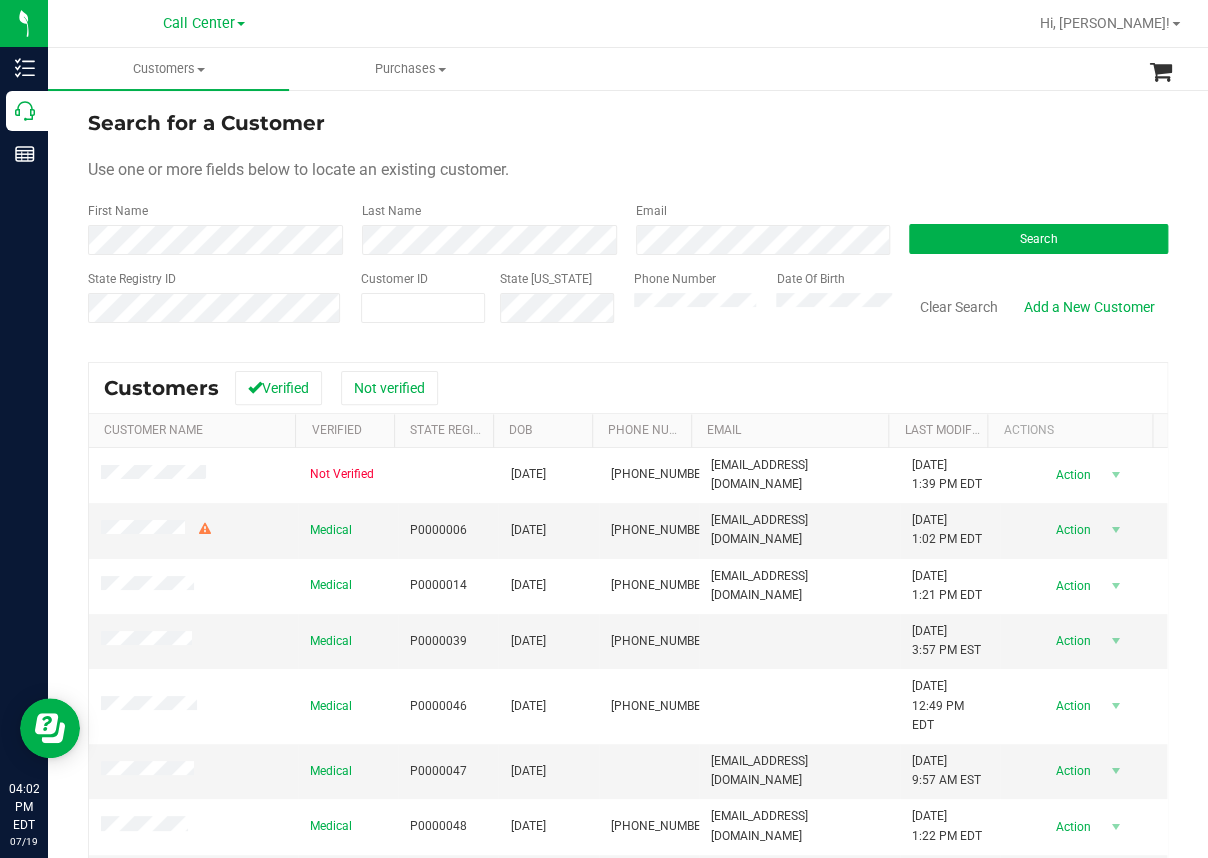 click on "State Registry ID" at bounding box center (217, 305) 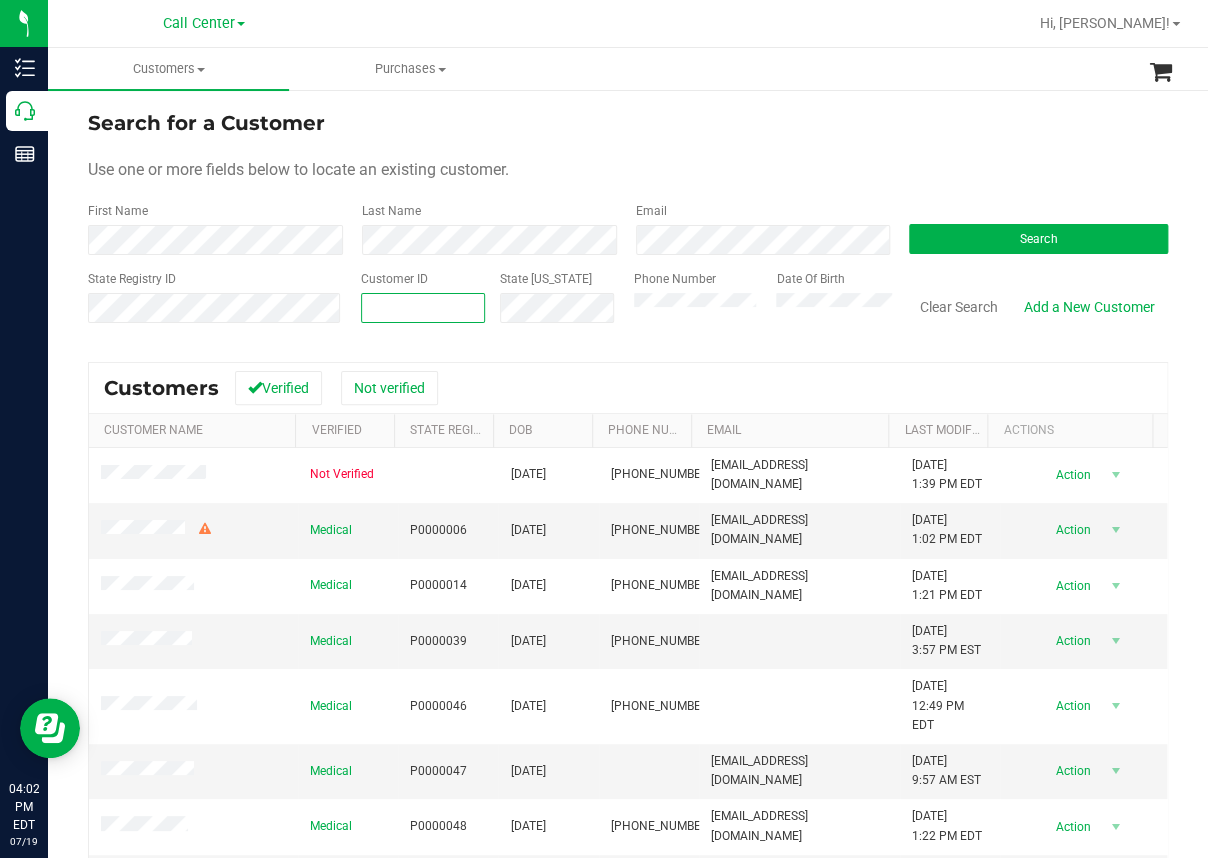 click at bounding box center [423, 308] 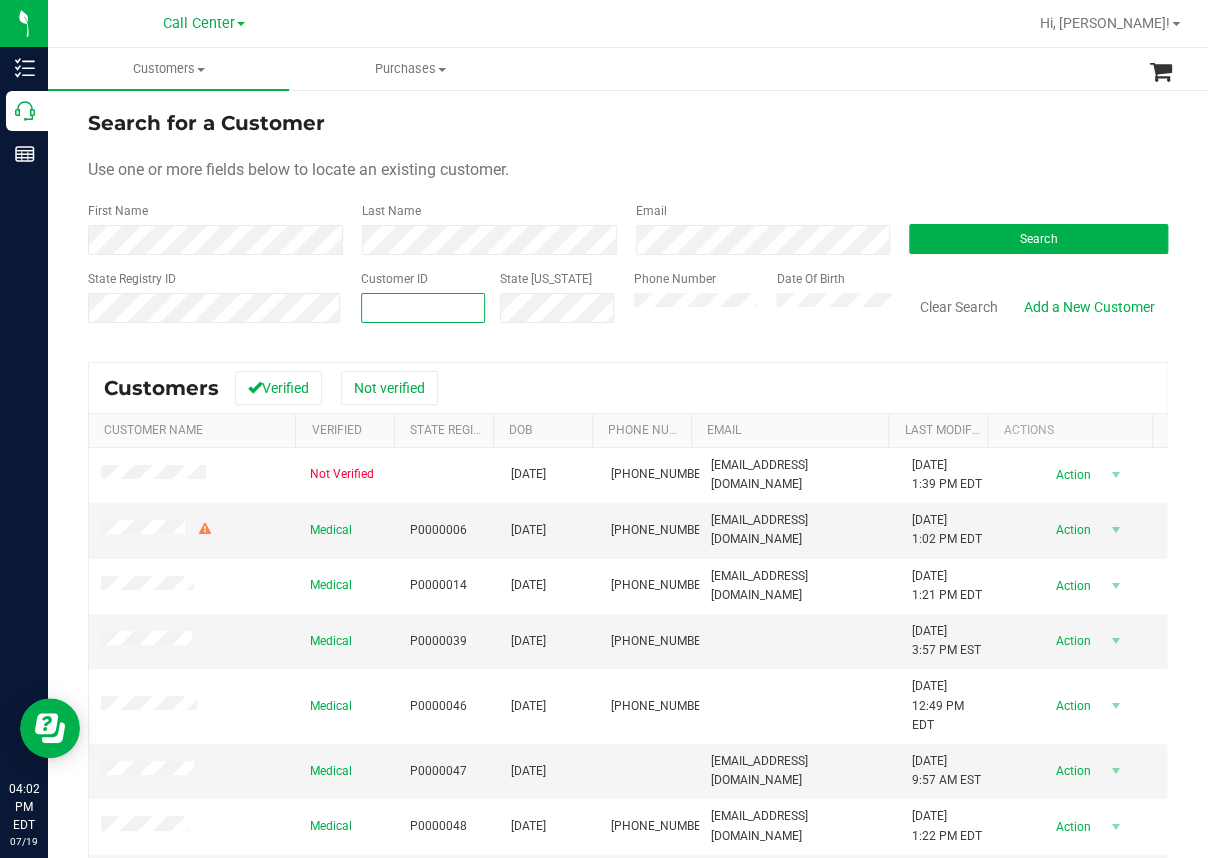 paste on "1469843" 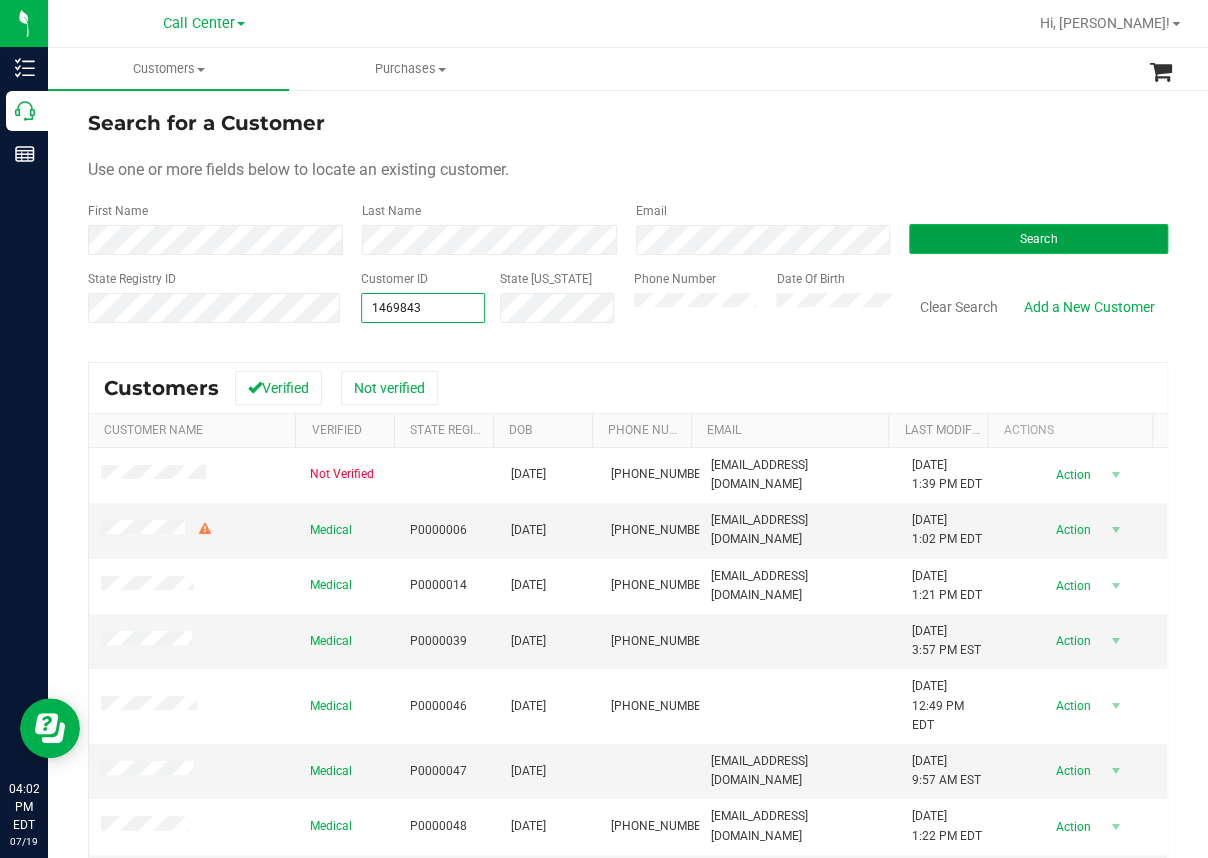 type on "1469843" 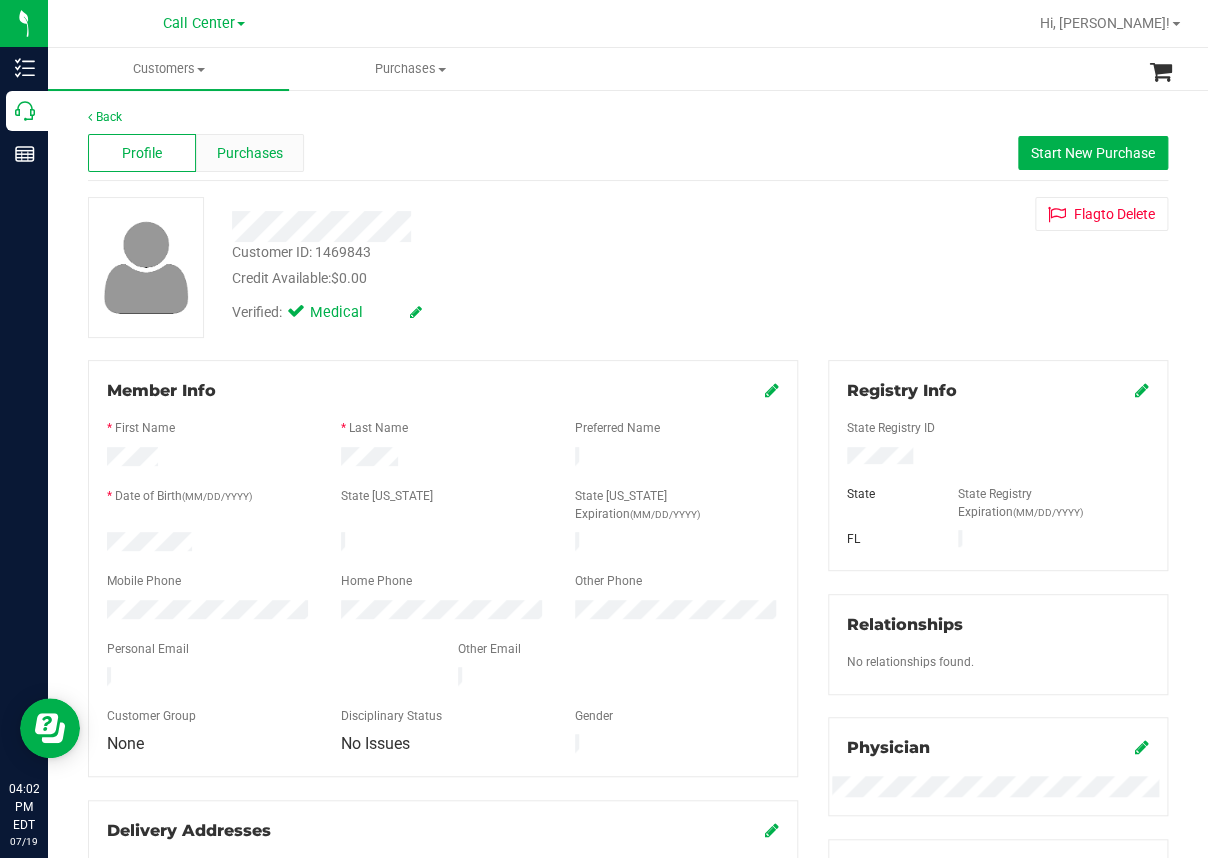 click on "Purchases" at bounding box center (250, 153) 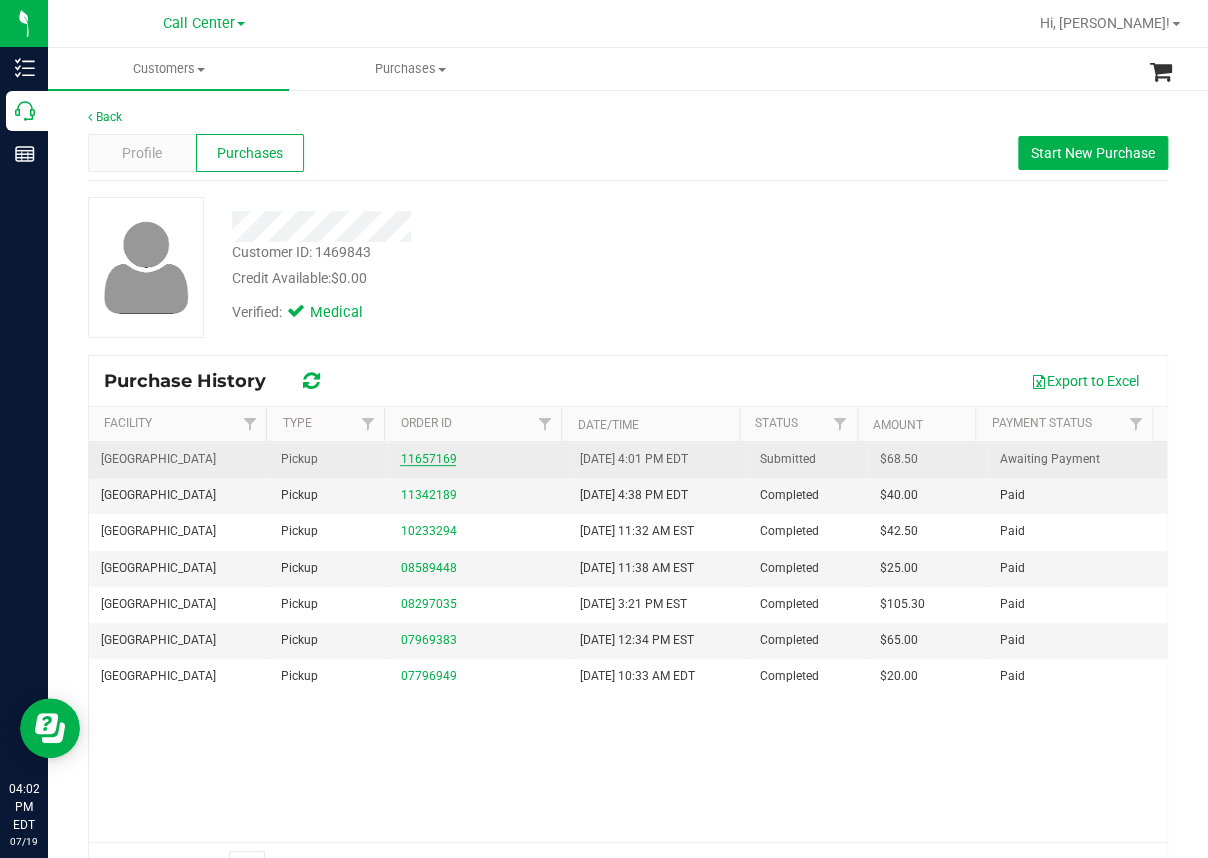 click on "11657169" at bounding box center (428, 459) 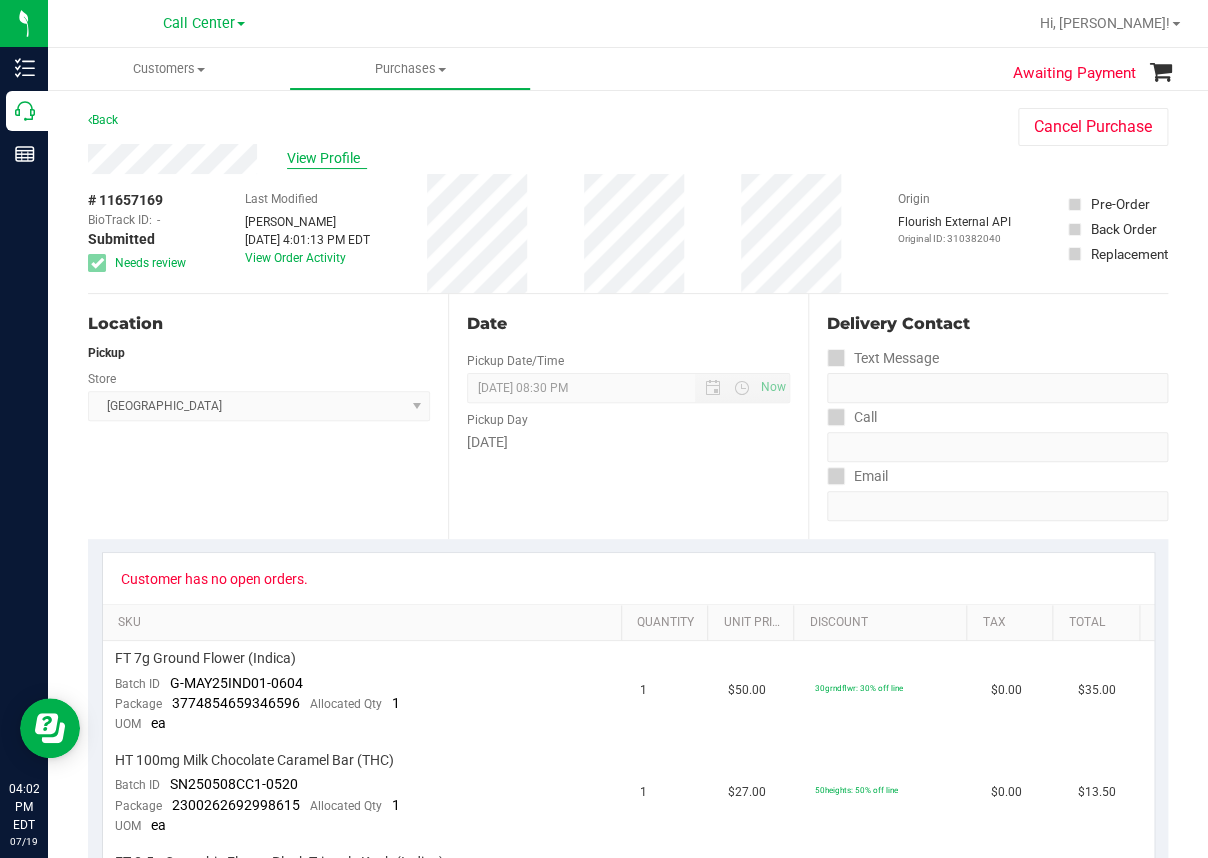 click on "View Profile" at bounding box center (327, 158) 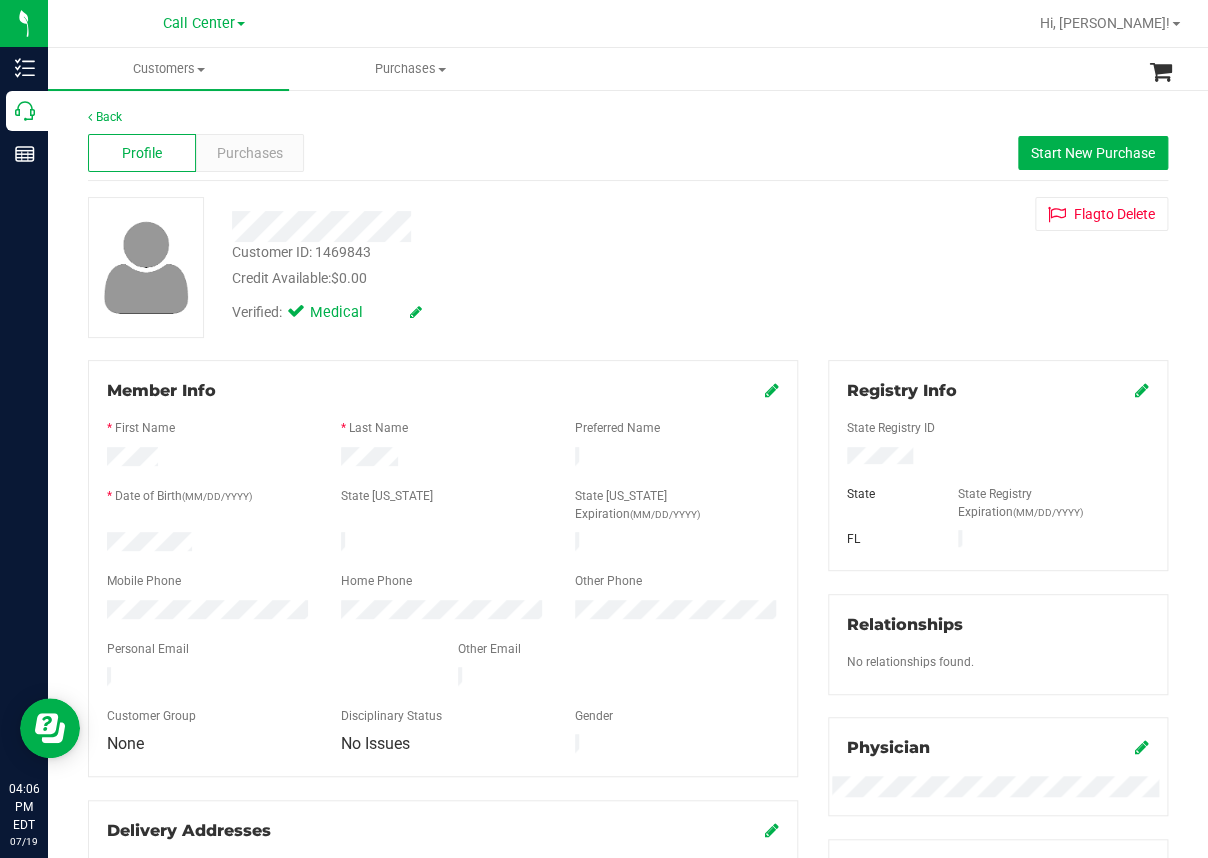 click on "Back
Profile
Purchases
Start New Purchase
Customer ID: 1469843
Credit Available:
$0.00
Verified:
Medical" at bounding box center (628, 777) 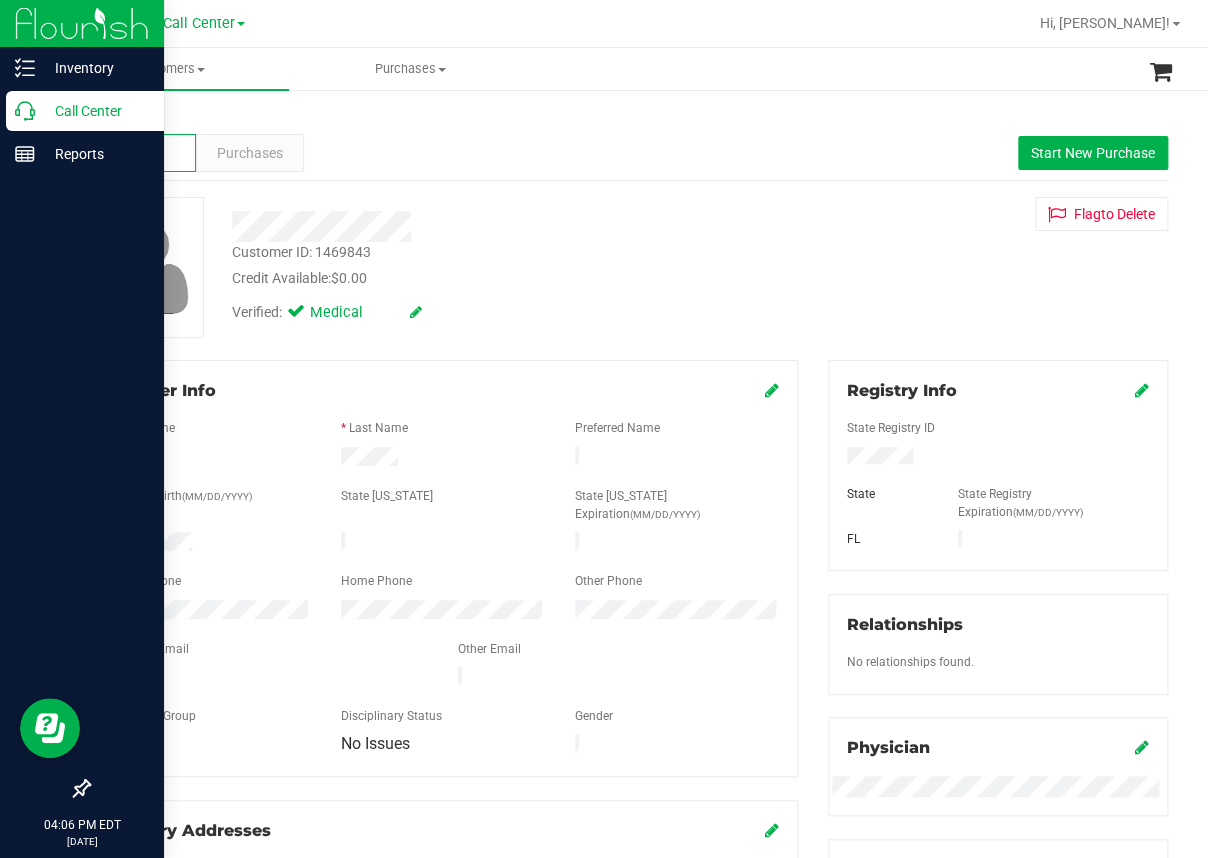 click 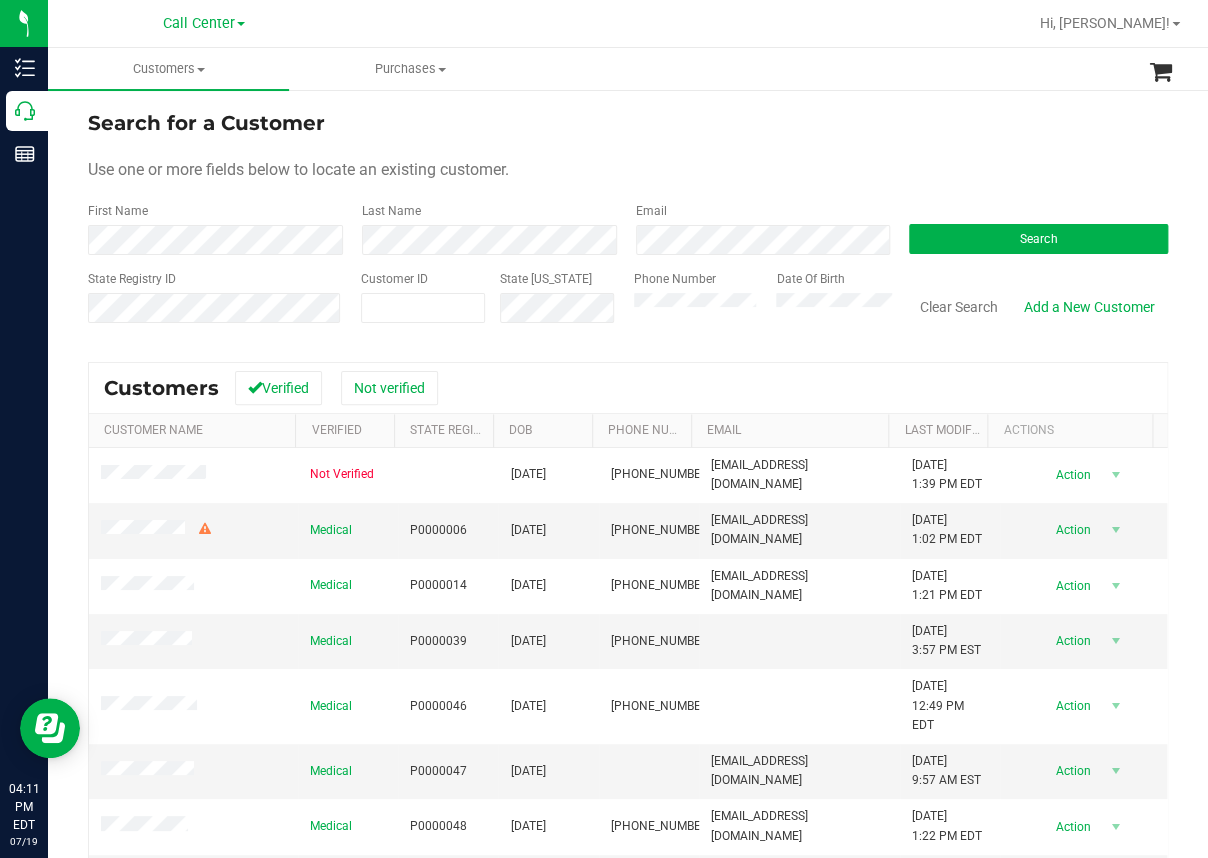 click on "Search for a Customer
Use one or more fields below to locate an existing customer.
First Name
Last Name
Email
Search
State Registry ID
Customer ID
State [US_STATE]
Phone Number" at bounding box center (628, 572) 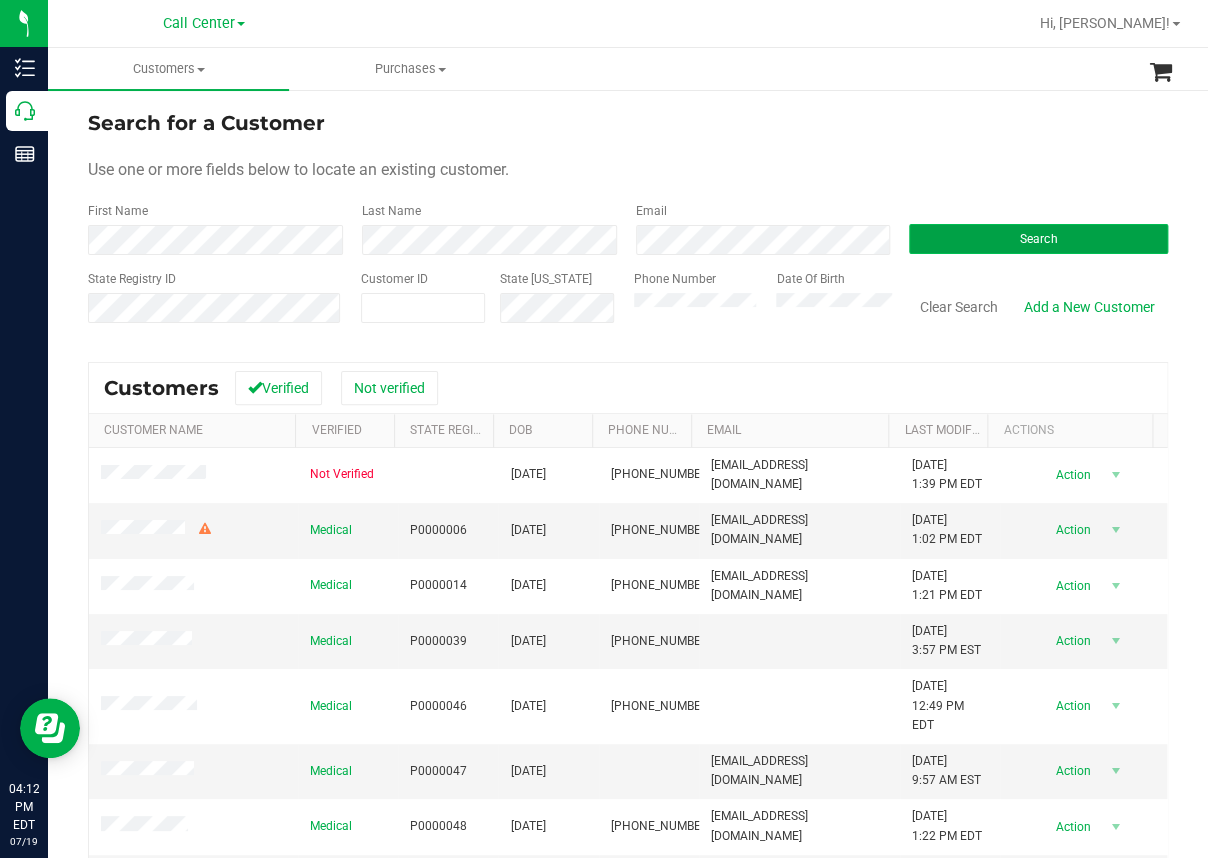 click on "Search" at bounding box center (1038, 239) 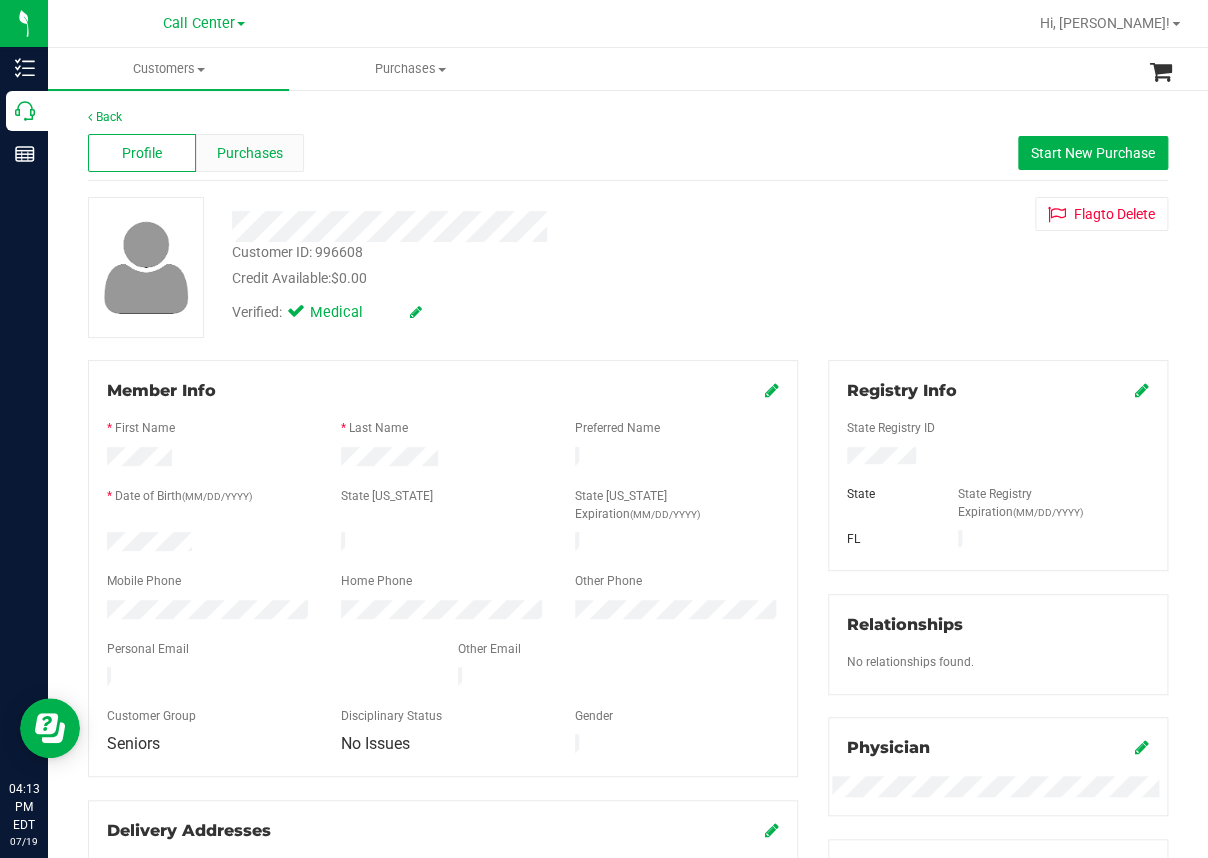 click on "Purchases" at bounding box center (250, 153) 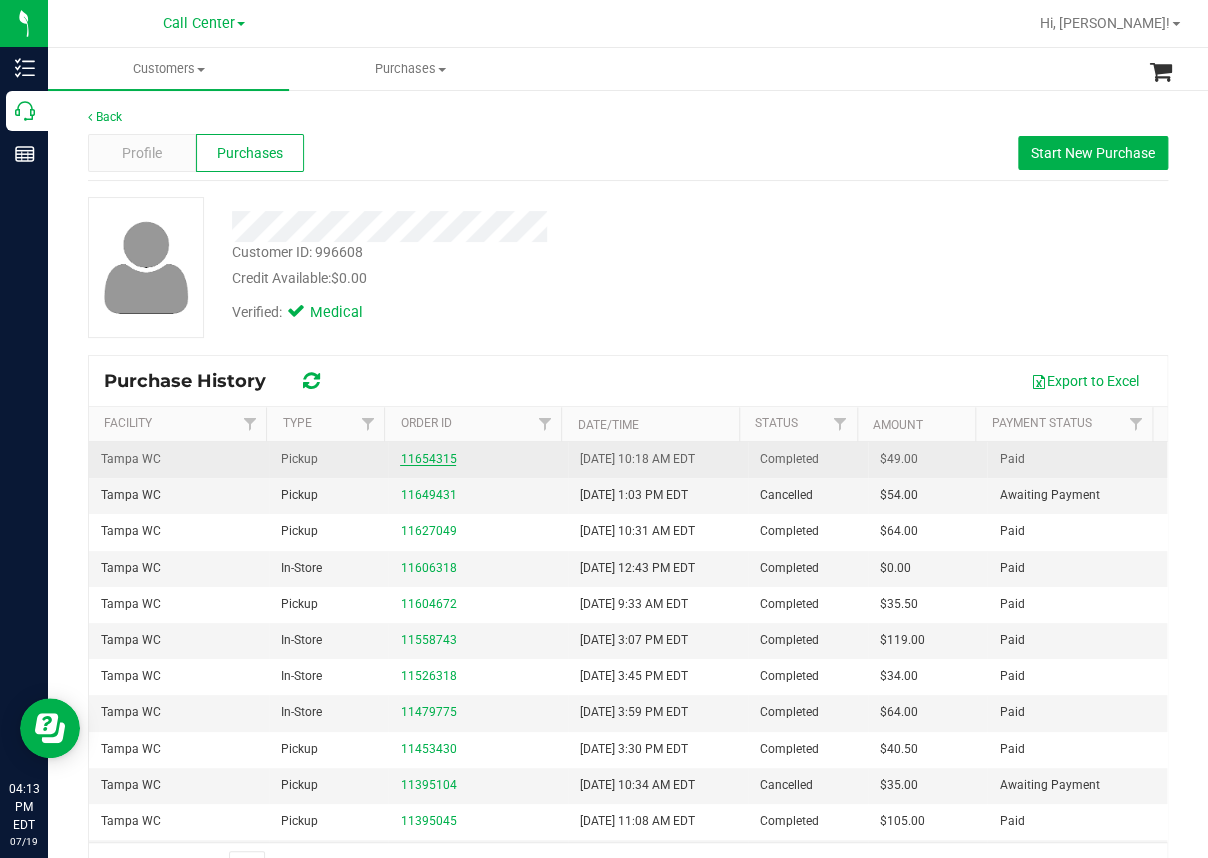click on "11654315" at bounding box center (428, 459) 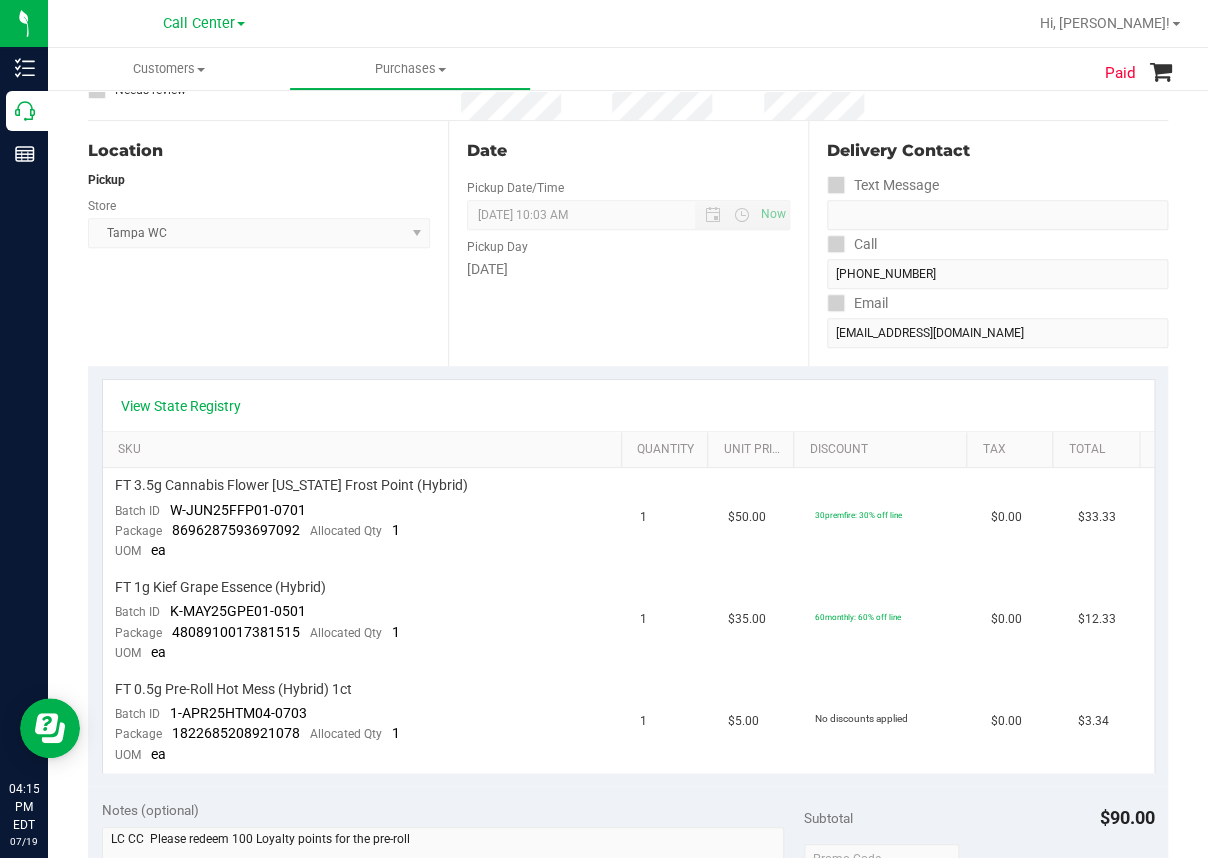 scroll, scrollTop: 0, scrollLeft: 0, axis: both 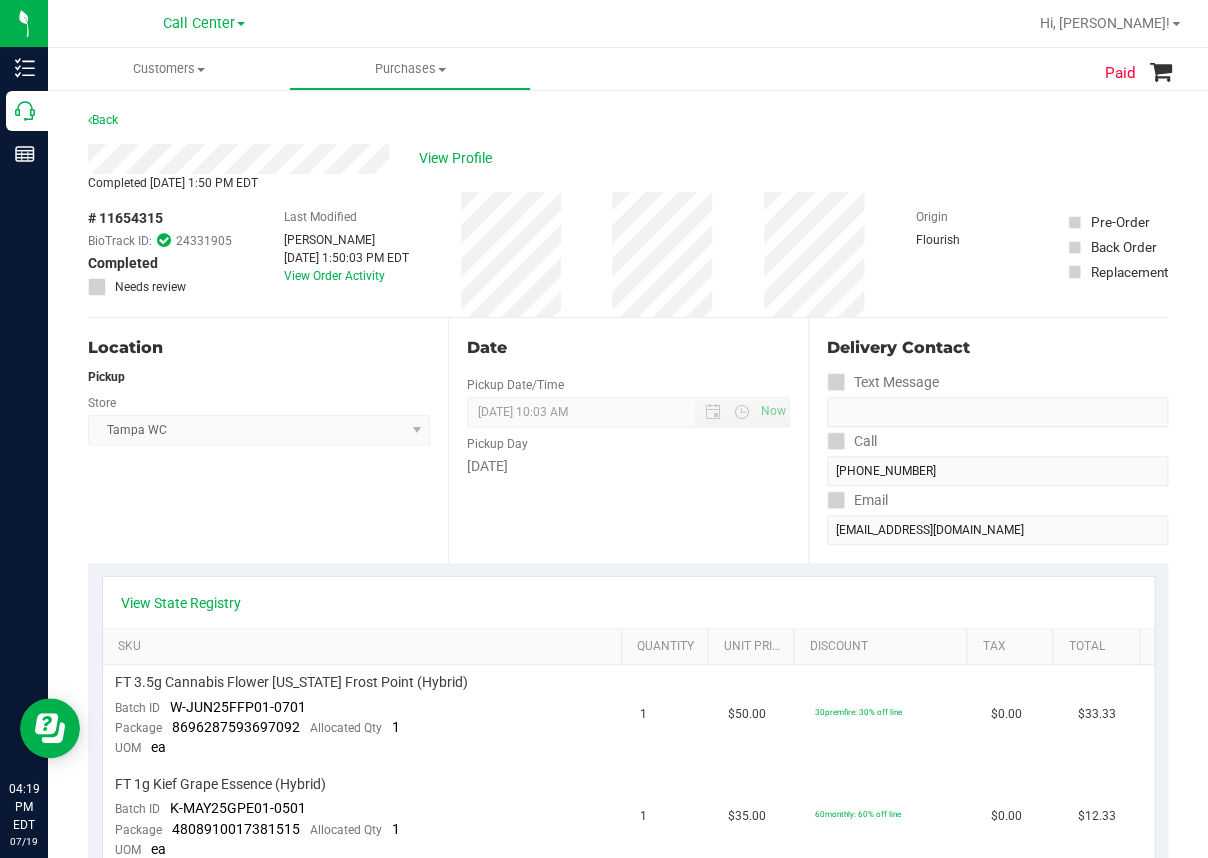 click on "# 11654315" at bounding box center [125, 218] 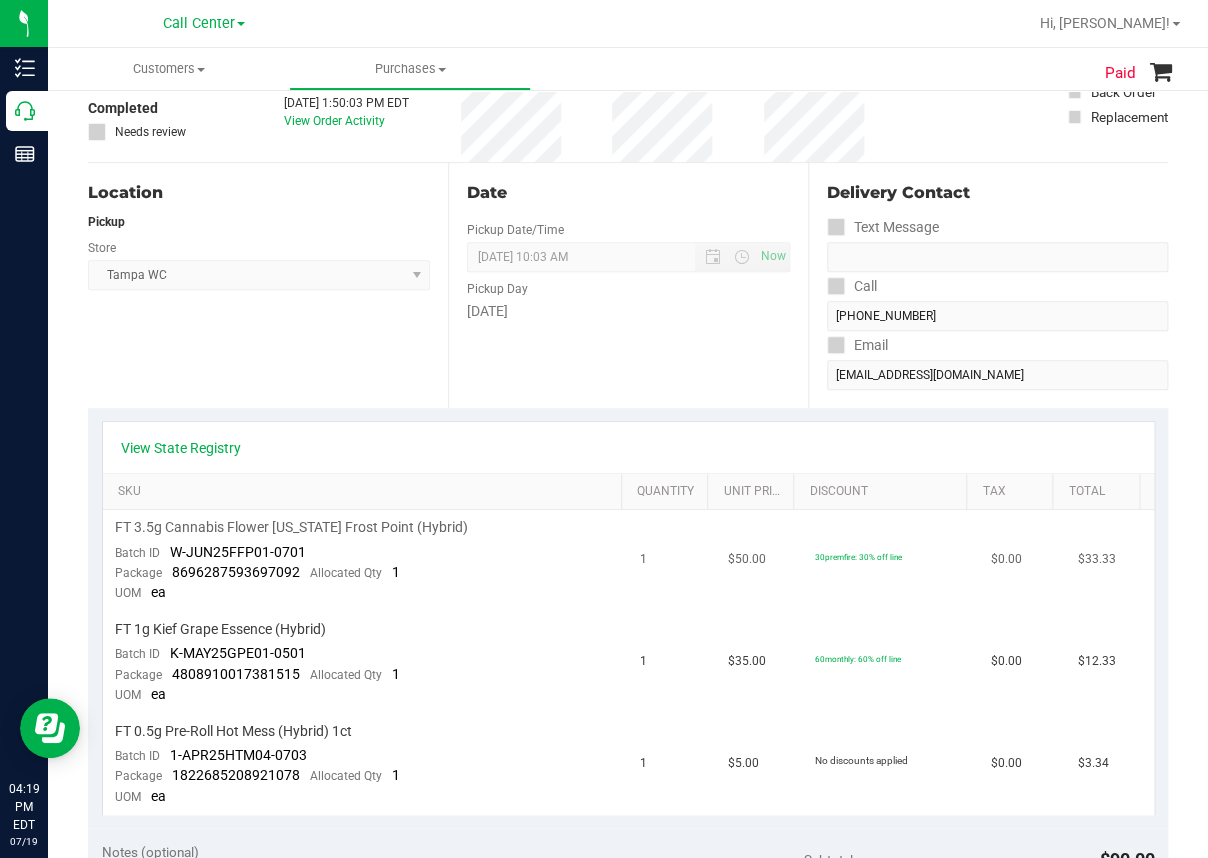 scroll, scrollTop: 200, scrollLeft: 0, axis: vertical 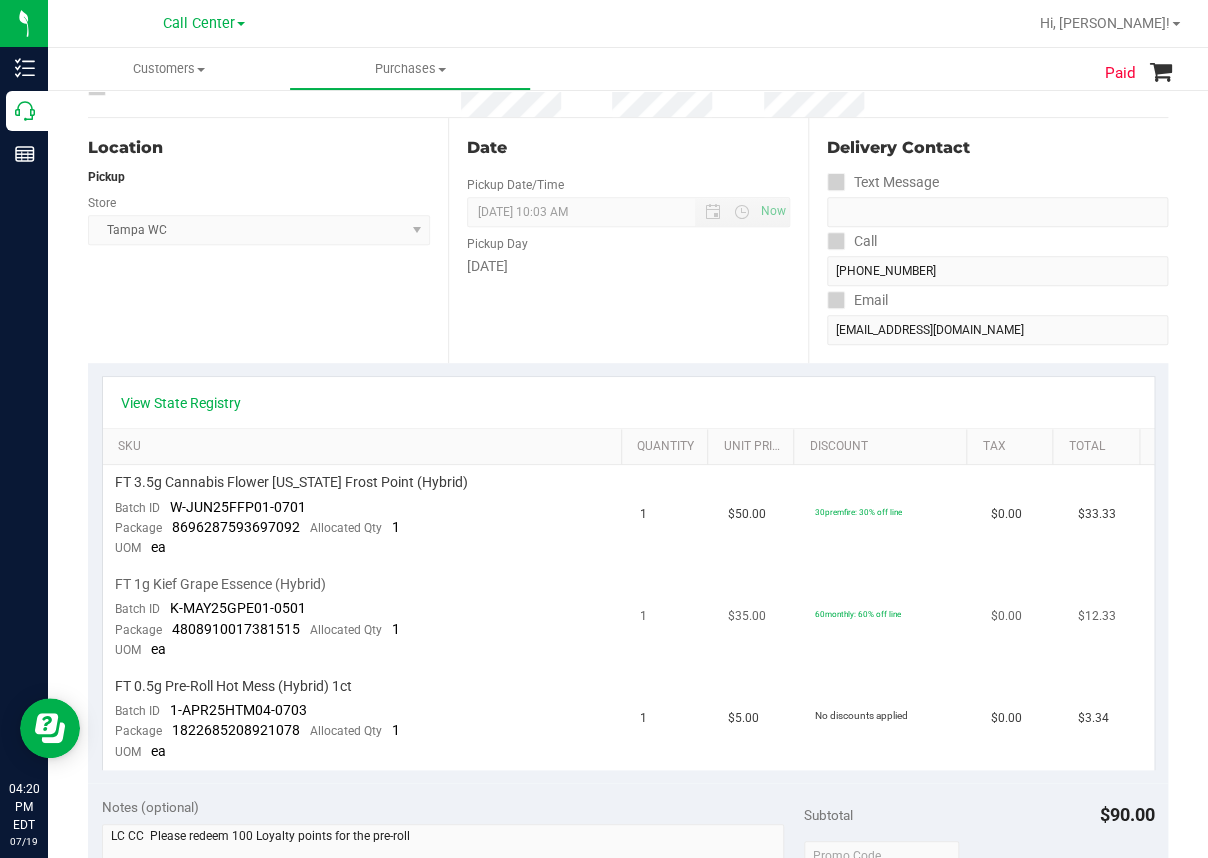 click on "FT 1g Kief Grape Essence (Hybrid)" at bounding box center [220, 584] 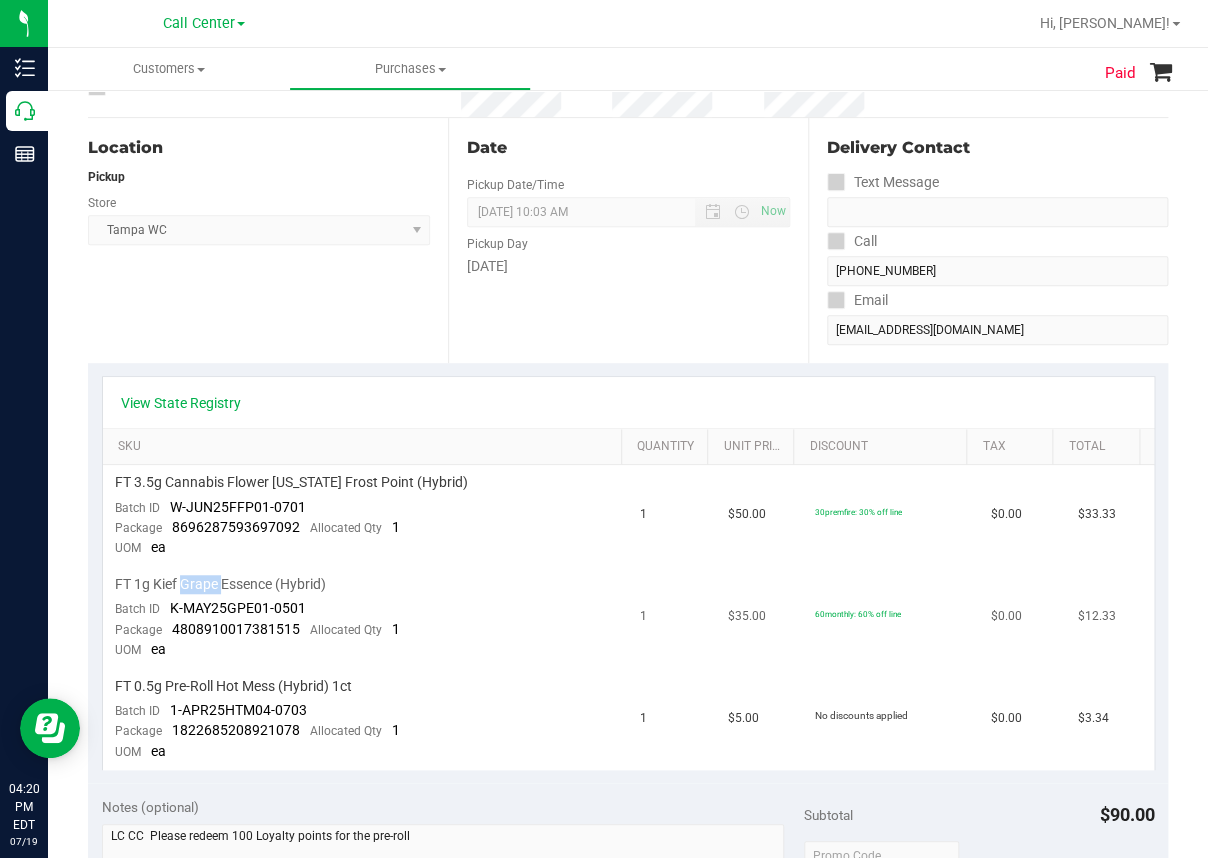 click on "FT 1g Kief Grape Essence (Hybrid)" at bounding box center [220, 584] 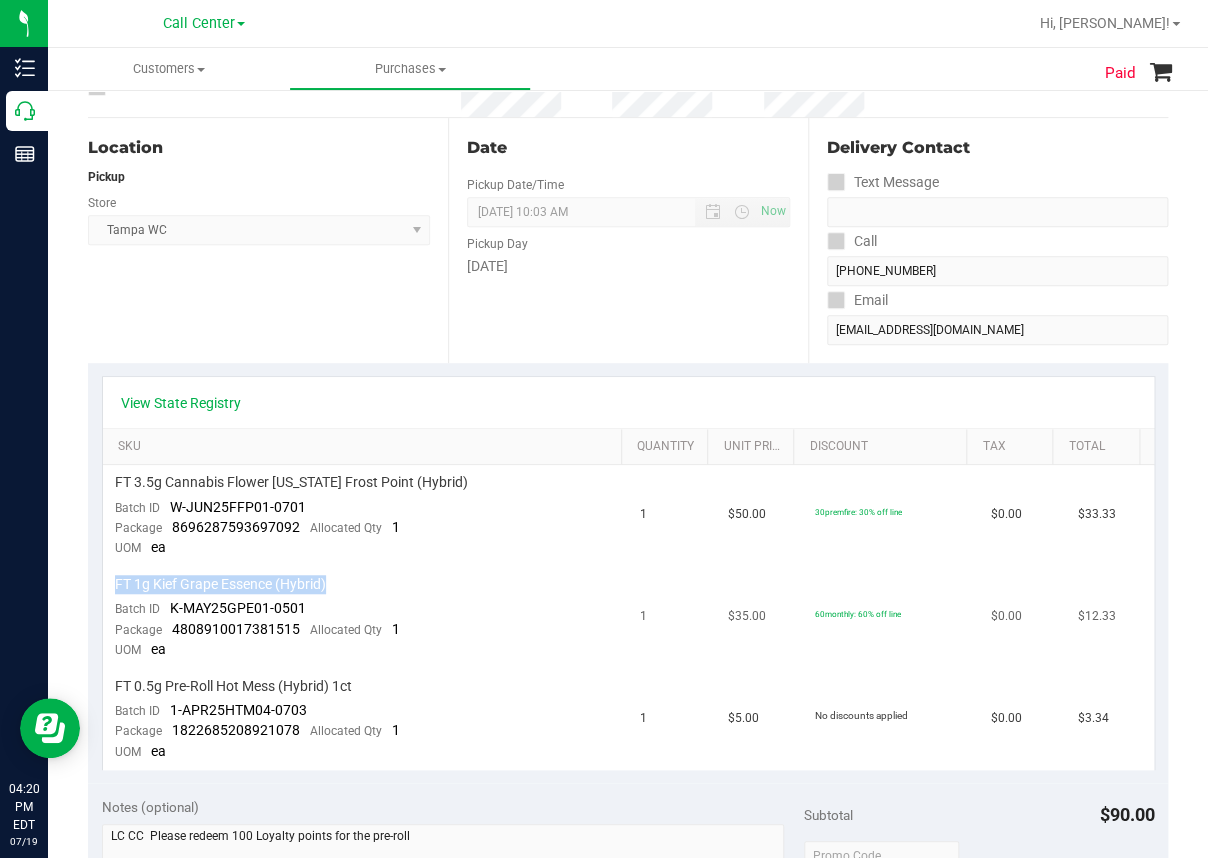 click on "FT 1g Kief Grape Essence (Hybrid)" at bounding box center (220, 584) 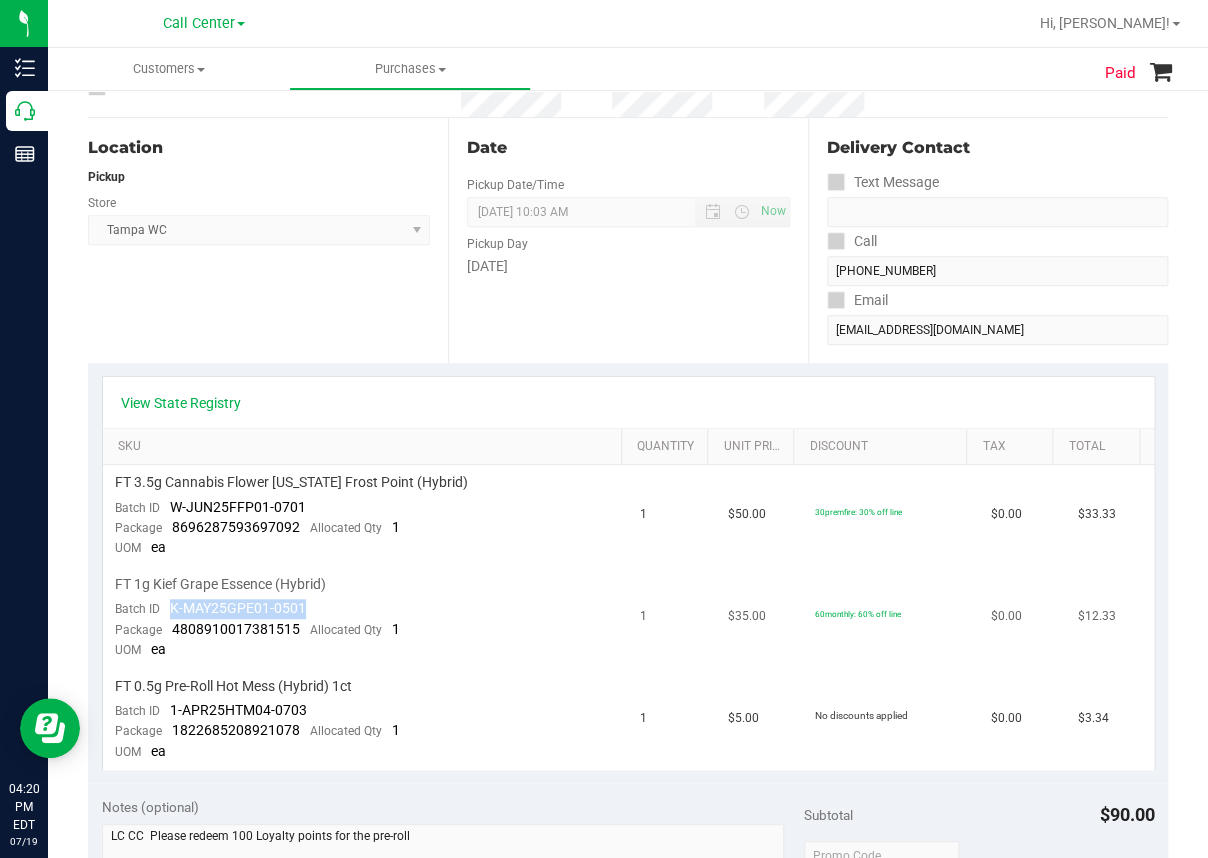 drag, startPoint x: 164, startPoint y: 601, endPoint x: 308, endPoint y: 605, distance: 144.05554 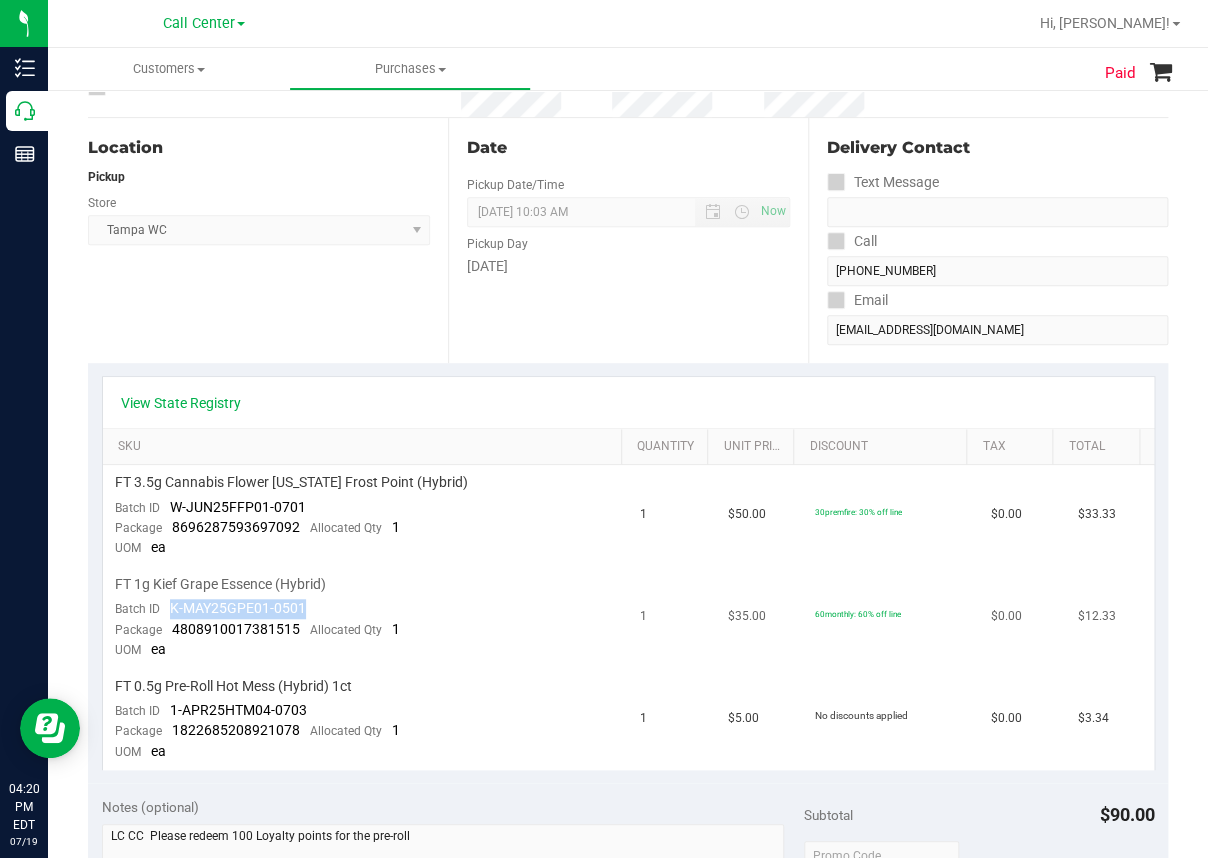 click on "FT 1g Kief Grape Essence (Hybrid)
Batch ID
K-MAY25GPE01-0501
Package
4808910017381515
Allocated Qty
1
UOM
ea" at bounding box center (366, 618) 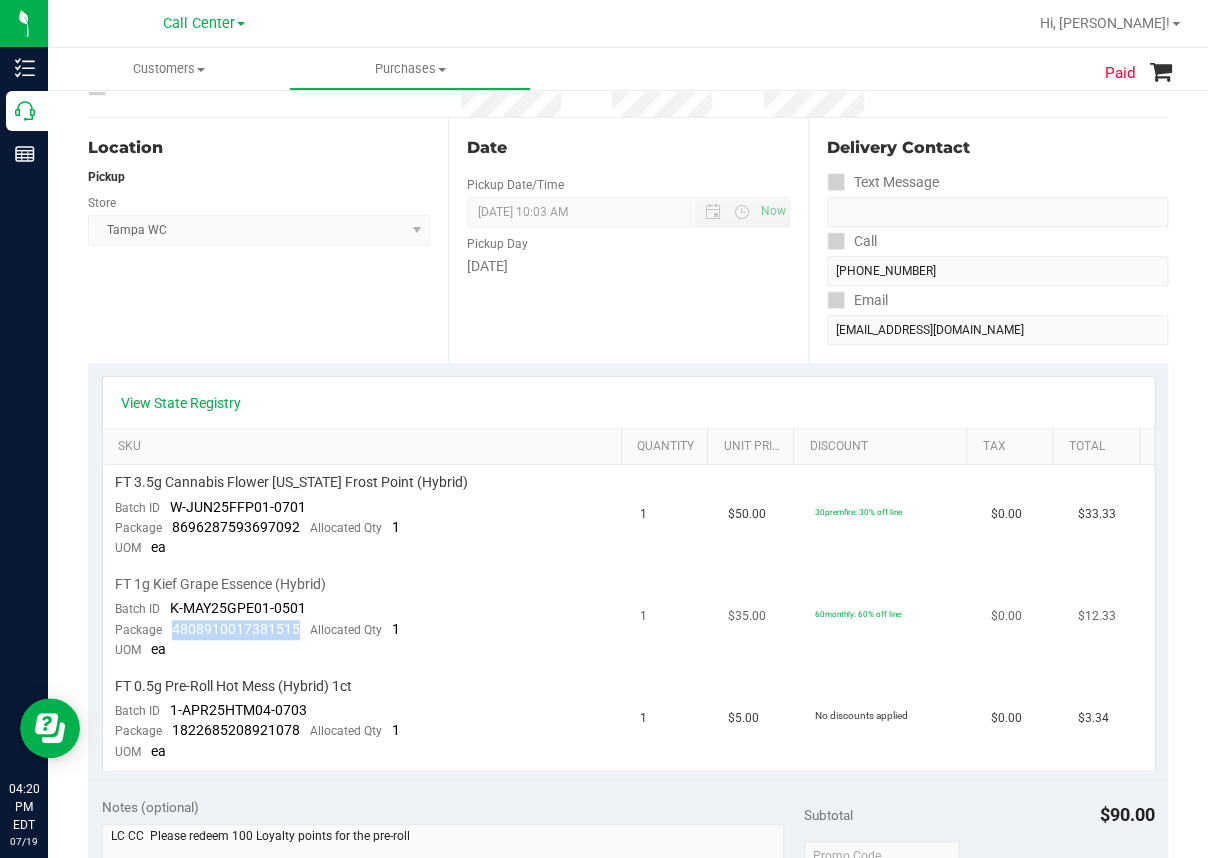 drag, startPoint x: 298, startPoint y: 624, endPoint x: 168, endPoint y: 630, distance: 130.13838 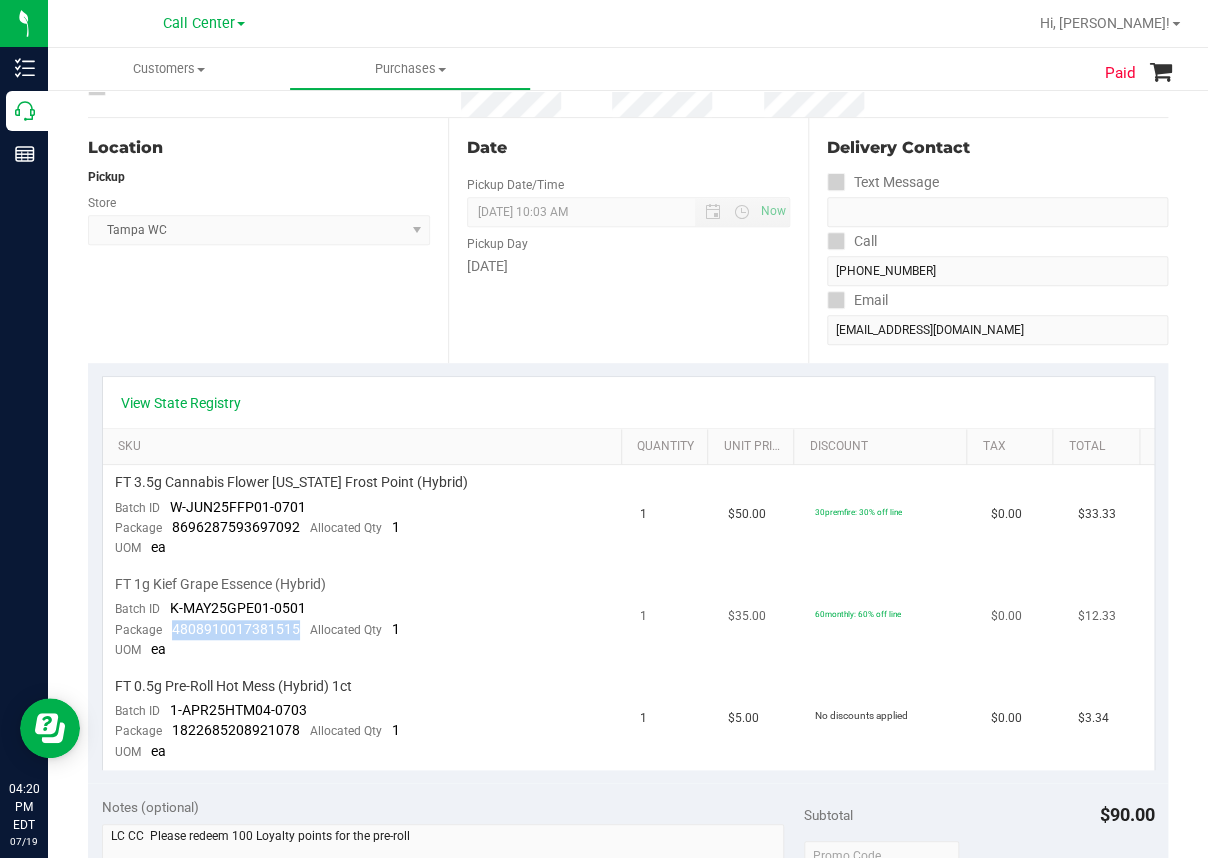 click on "Package
4808910017381515
Allocated Qty
1" at bounding box center (257, 630) 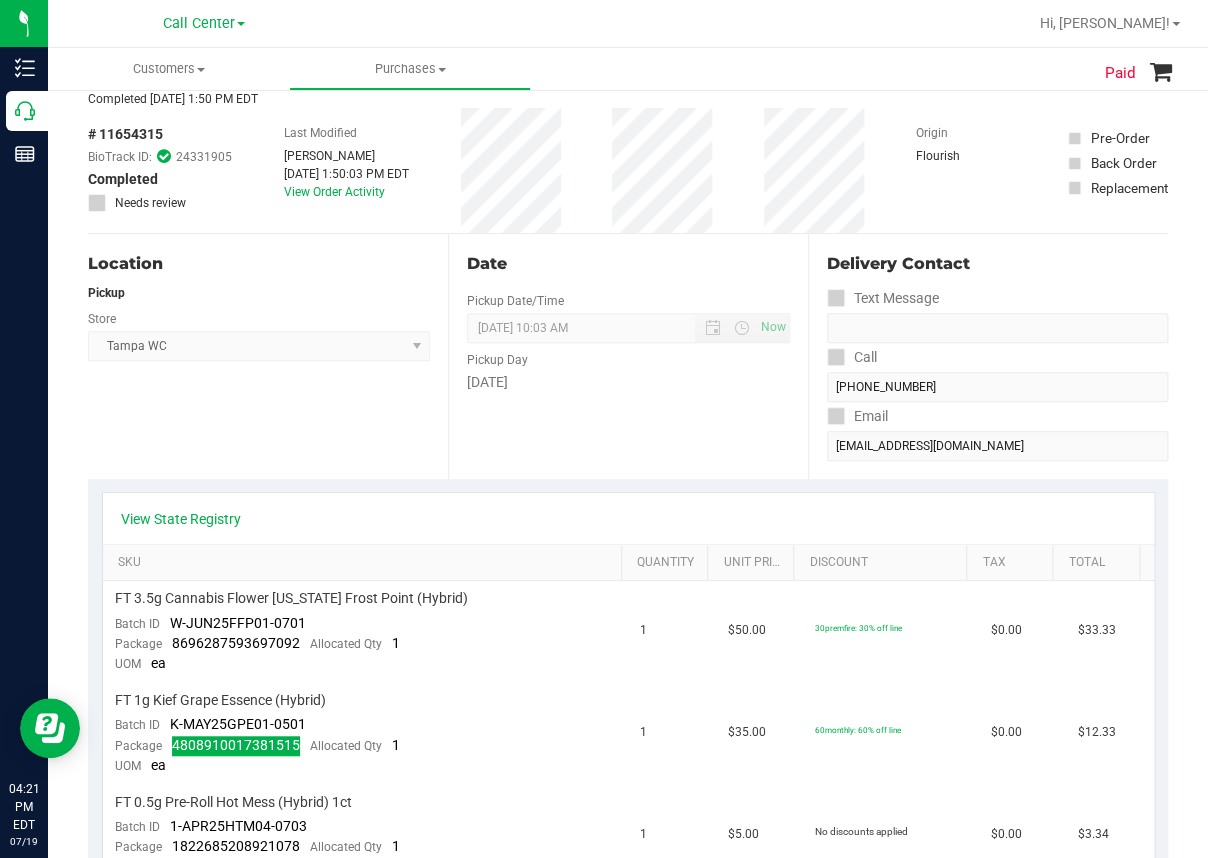 scroll, scrollTop: 0, scrollLeft: 0, axis: both 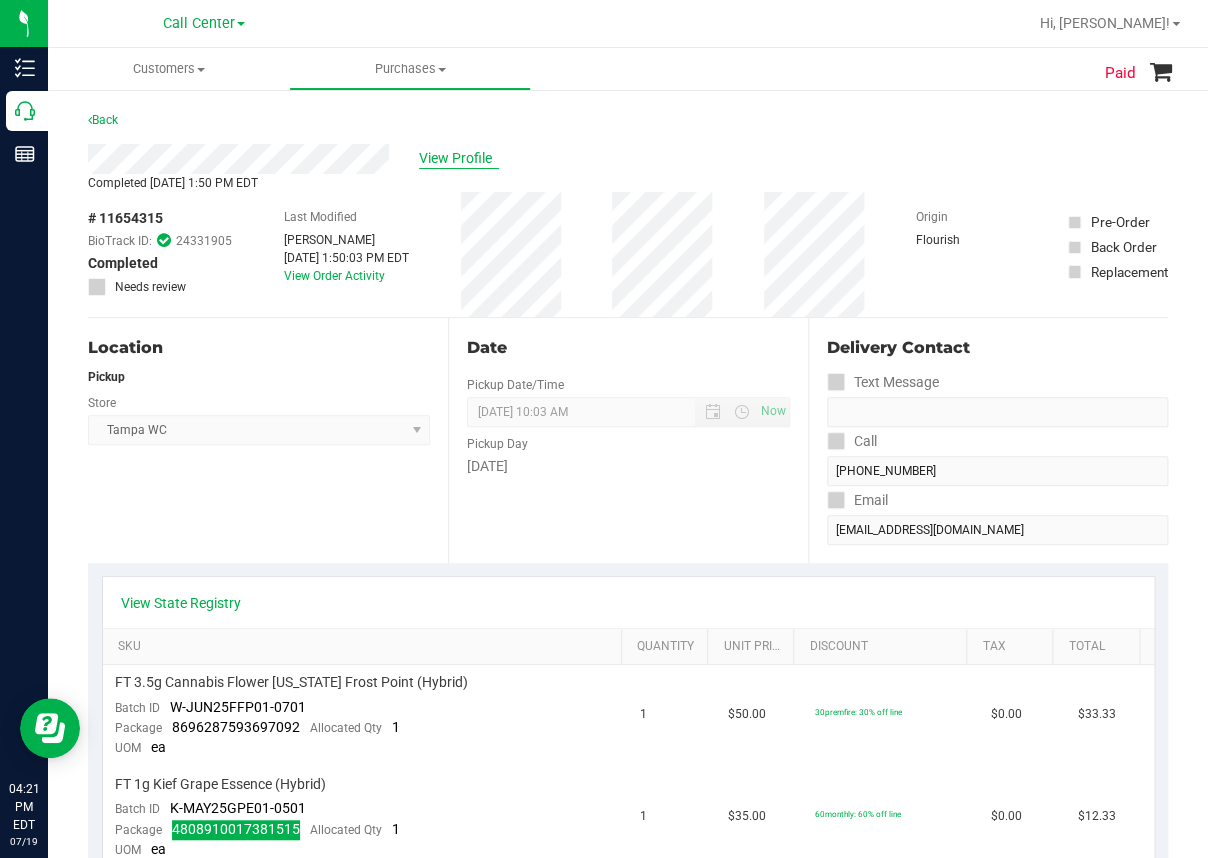 click on "View Profile" at bounding box center [459, 158] 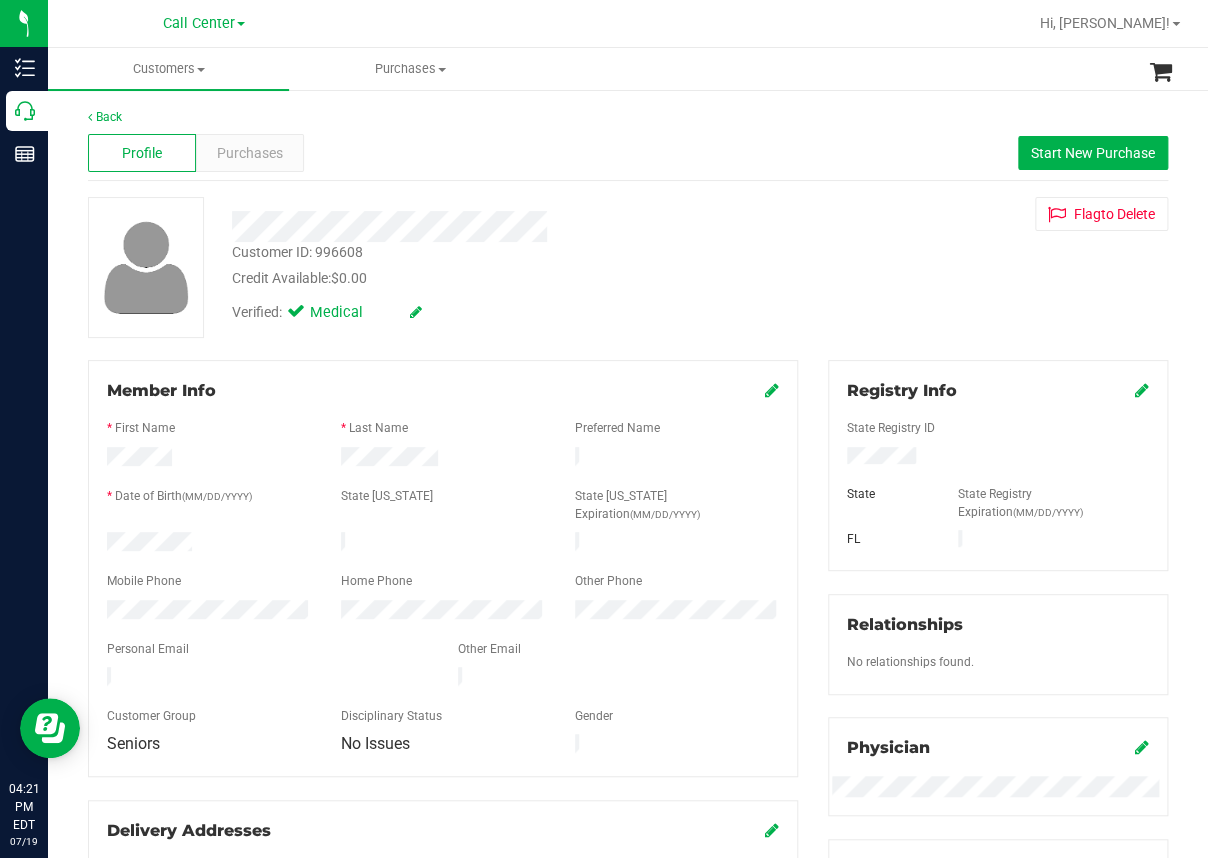 click on "Customer ID: 996608" at bounding box center (297, 252) 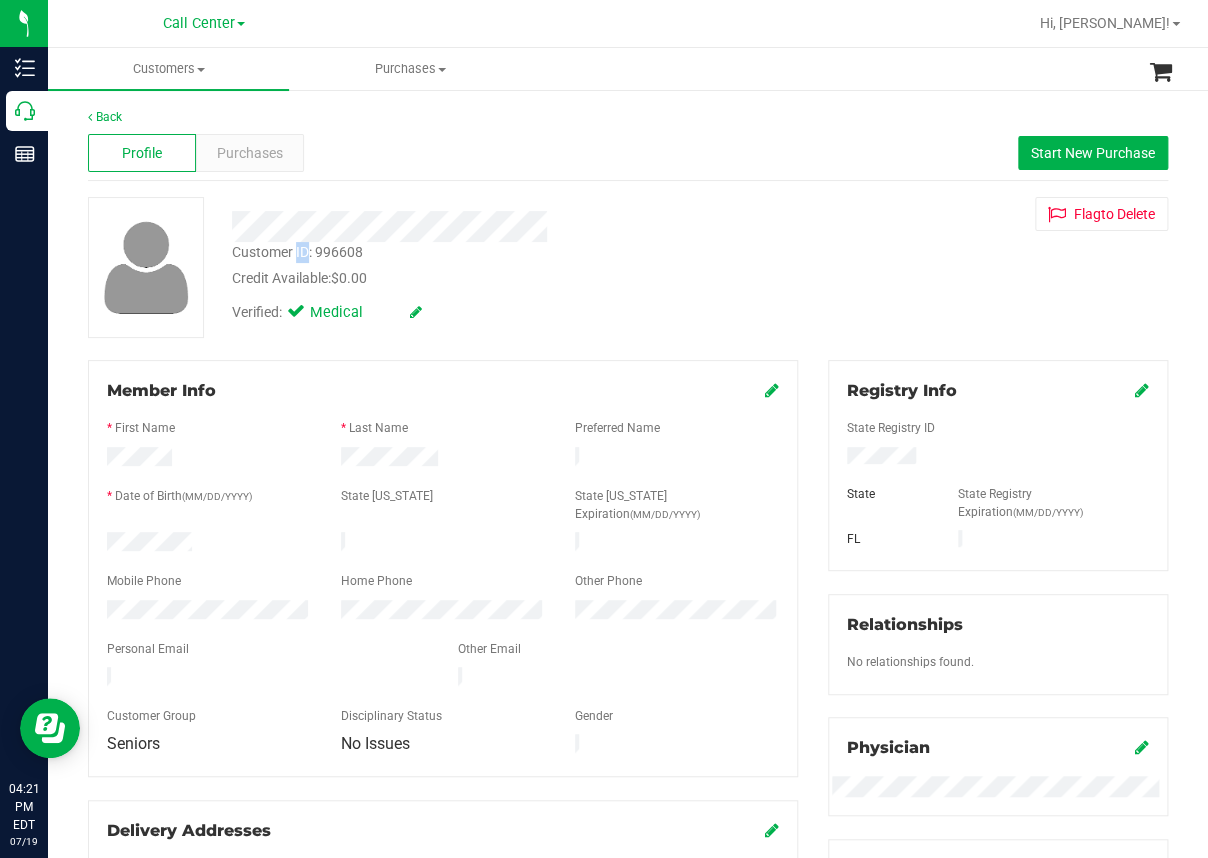 click on "Customer ID: 996608" at bounding box center [297, 252] 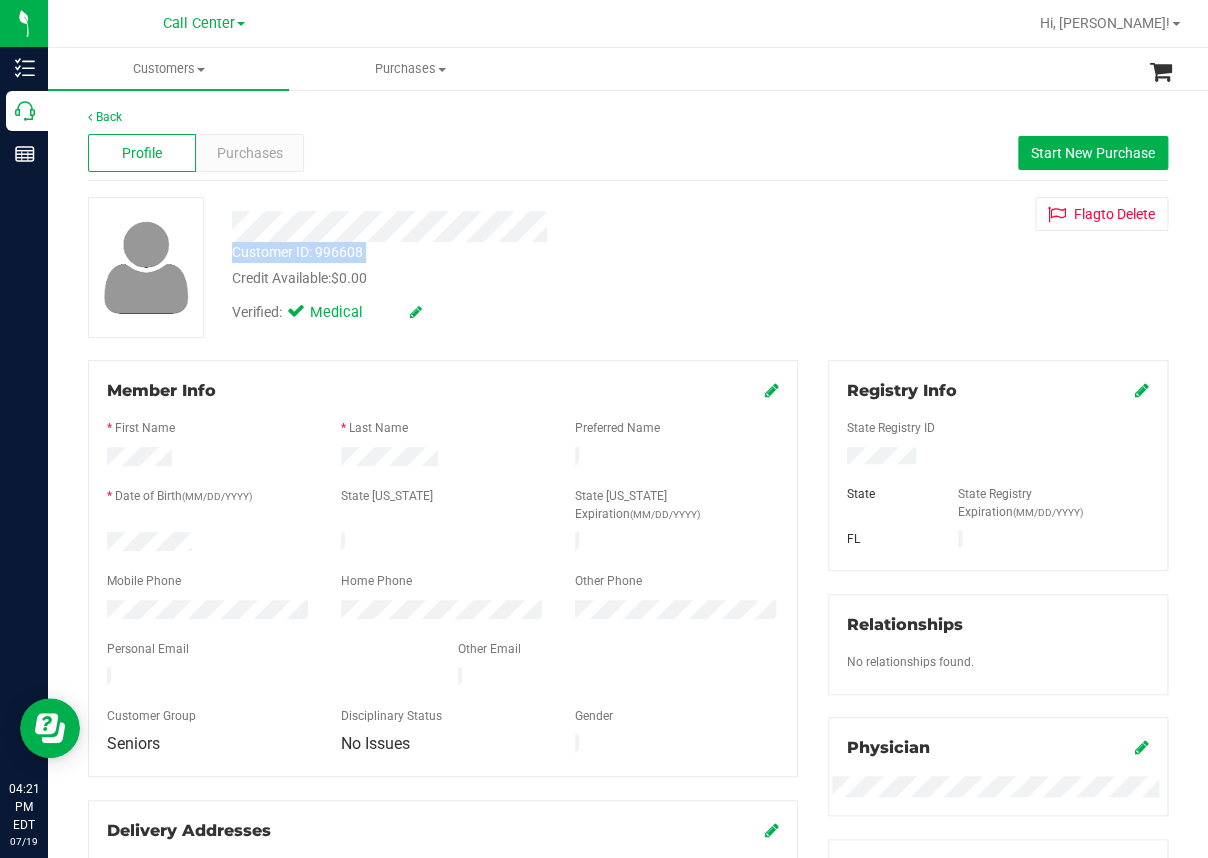 click on "Customer ID: 996608" at bounding box center [297, 252] 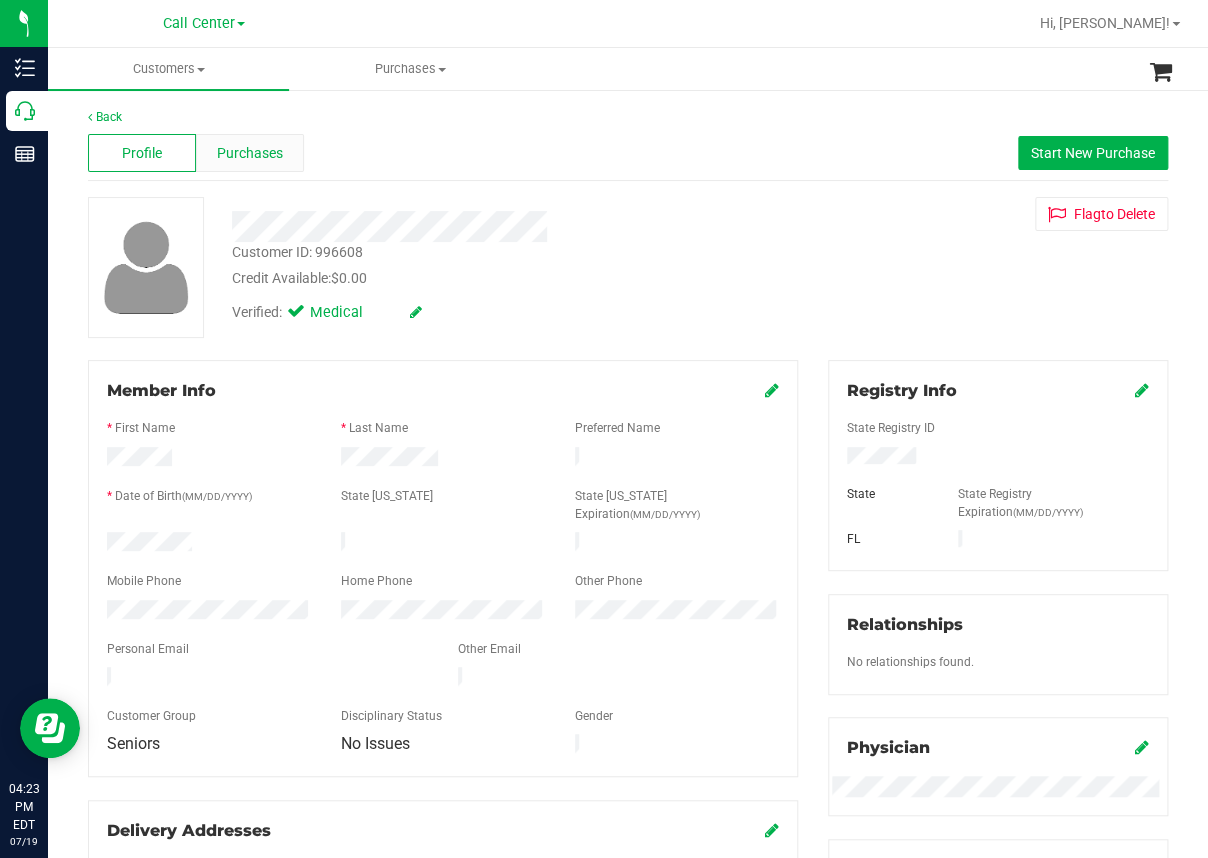 click on "Purchases" at bounding box center (250, 153) 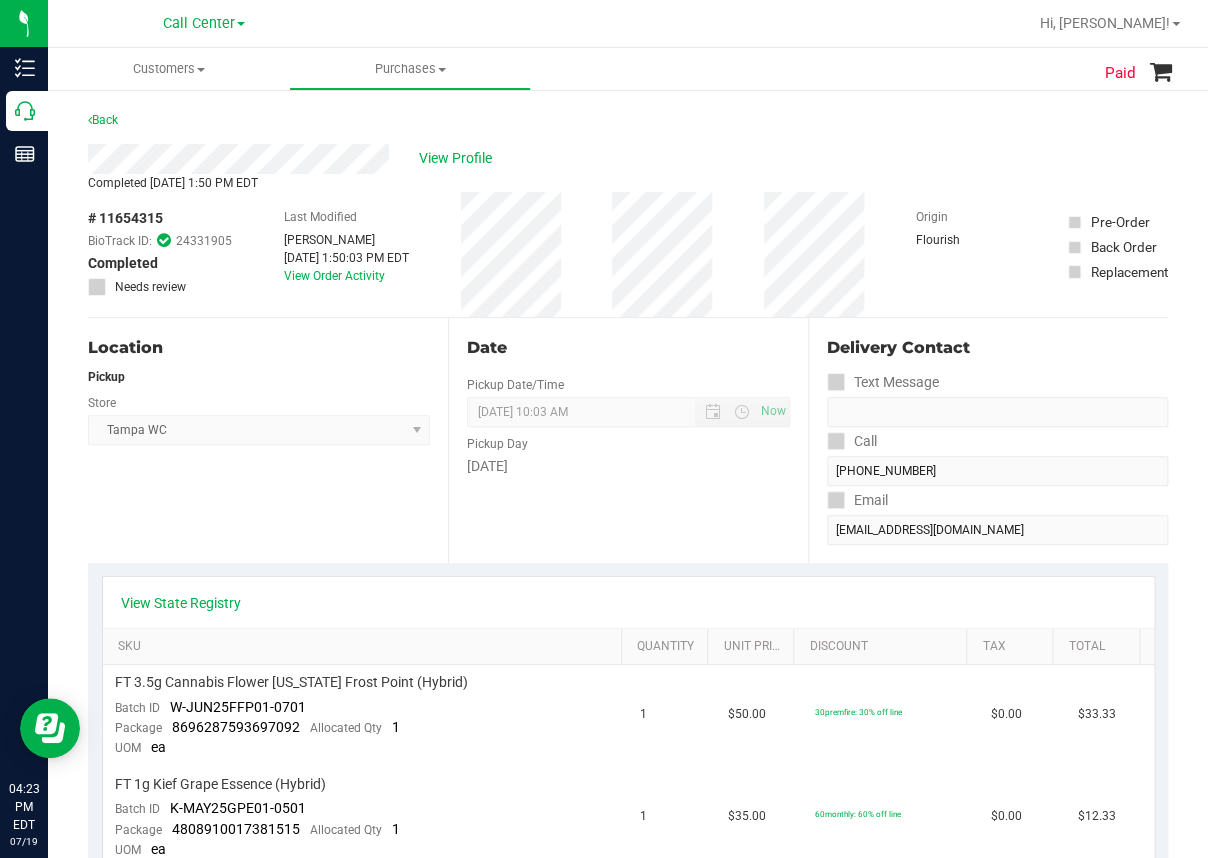 scroll, scrollTop: 100, scrollLeft: 0, axis: vertical 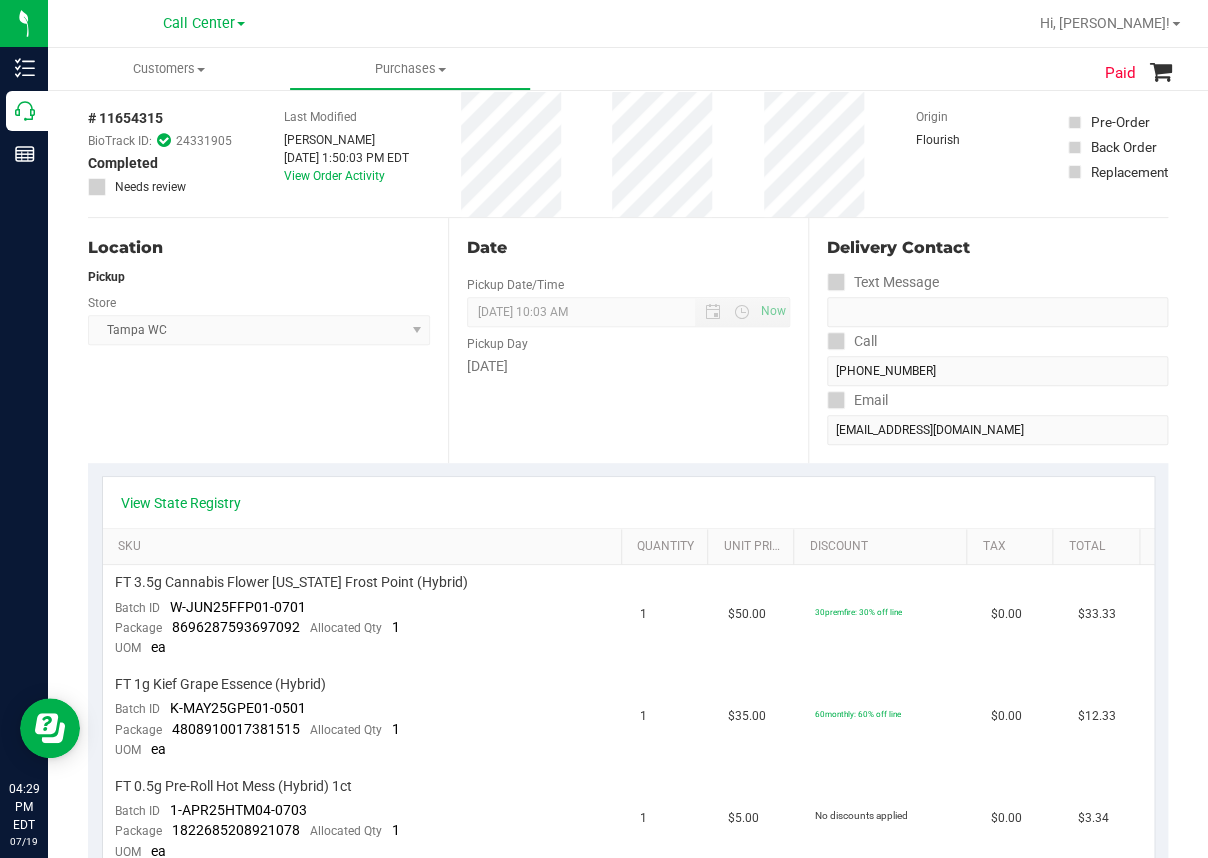 click at bounding box center (692, 23) 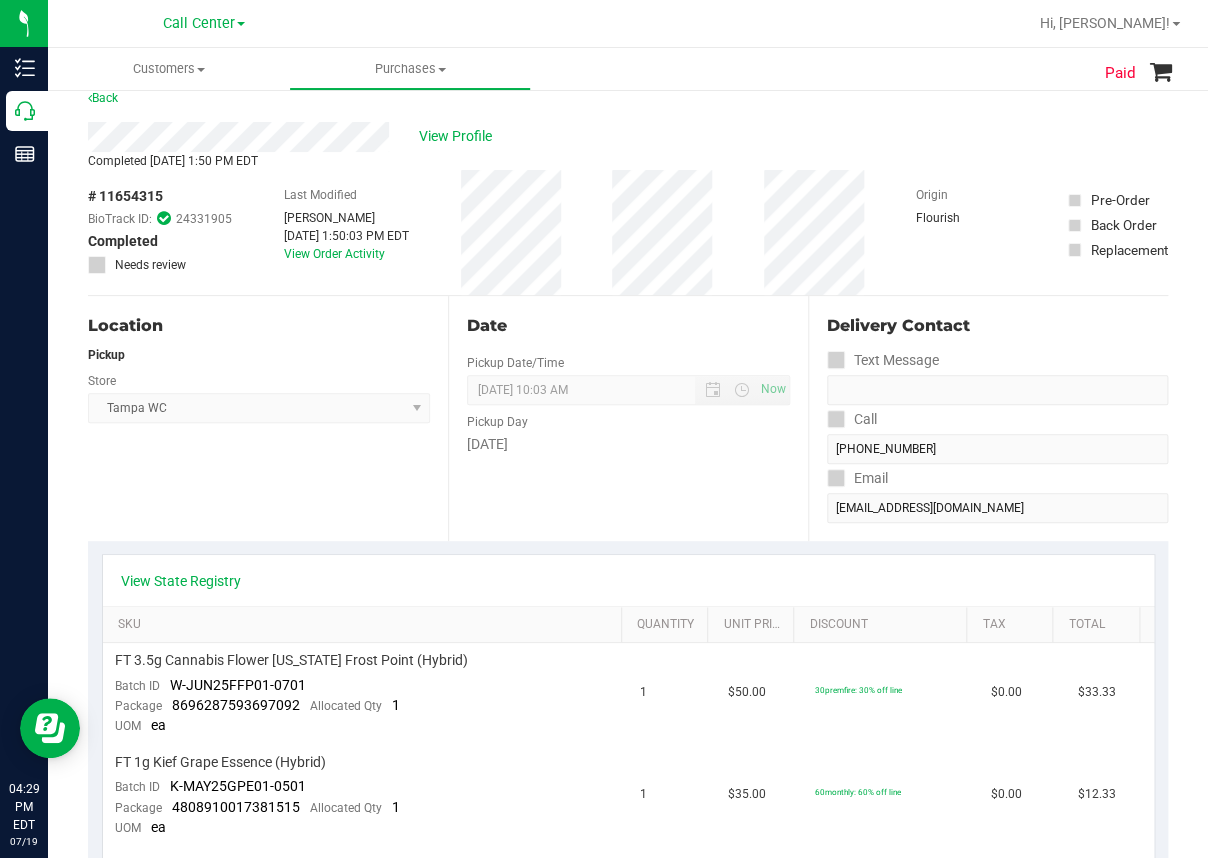 scroll, scrollTop: 0, scrollLeft: 0, axis: both 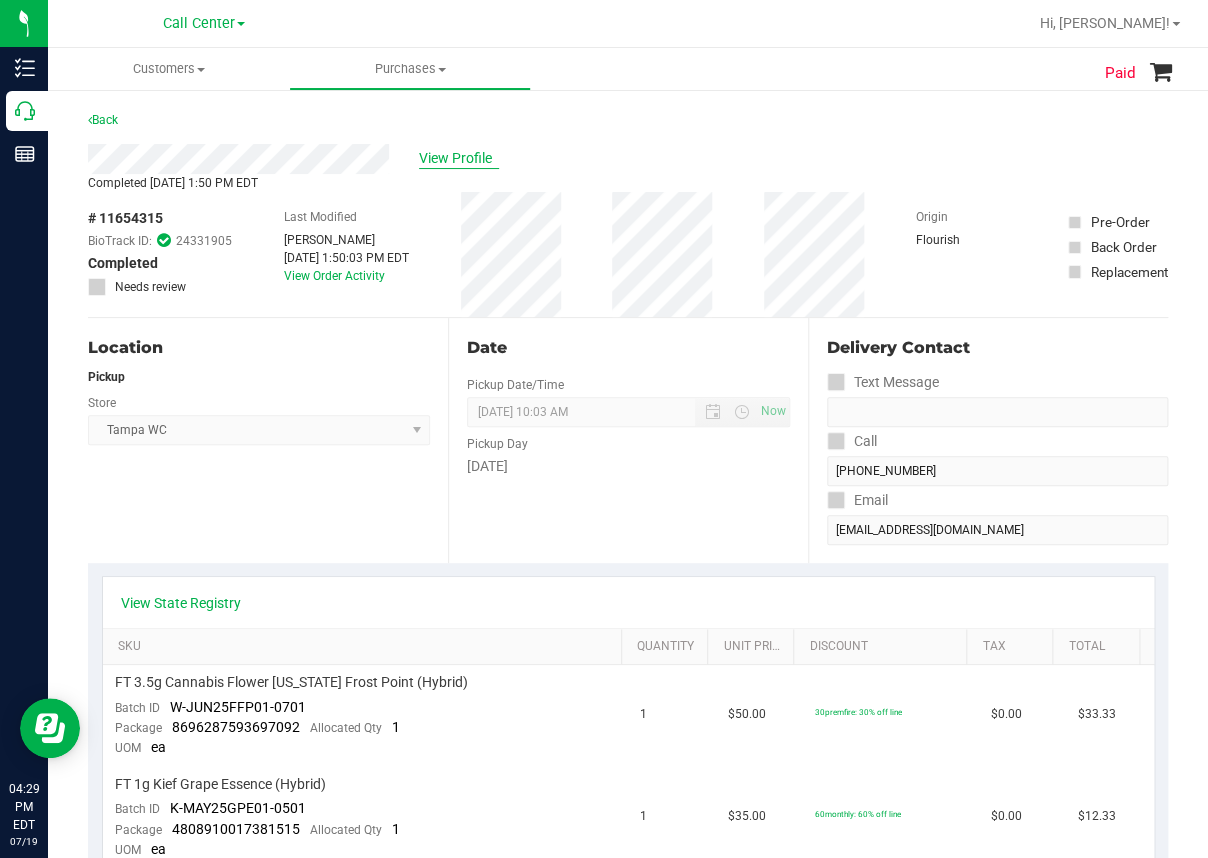 click on "View Profile" at bounding box center [459, 158] 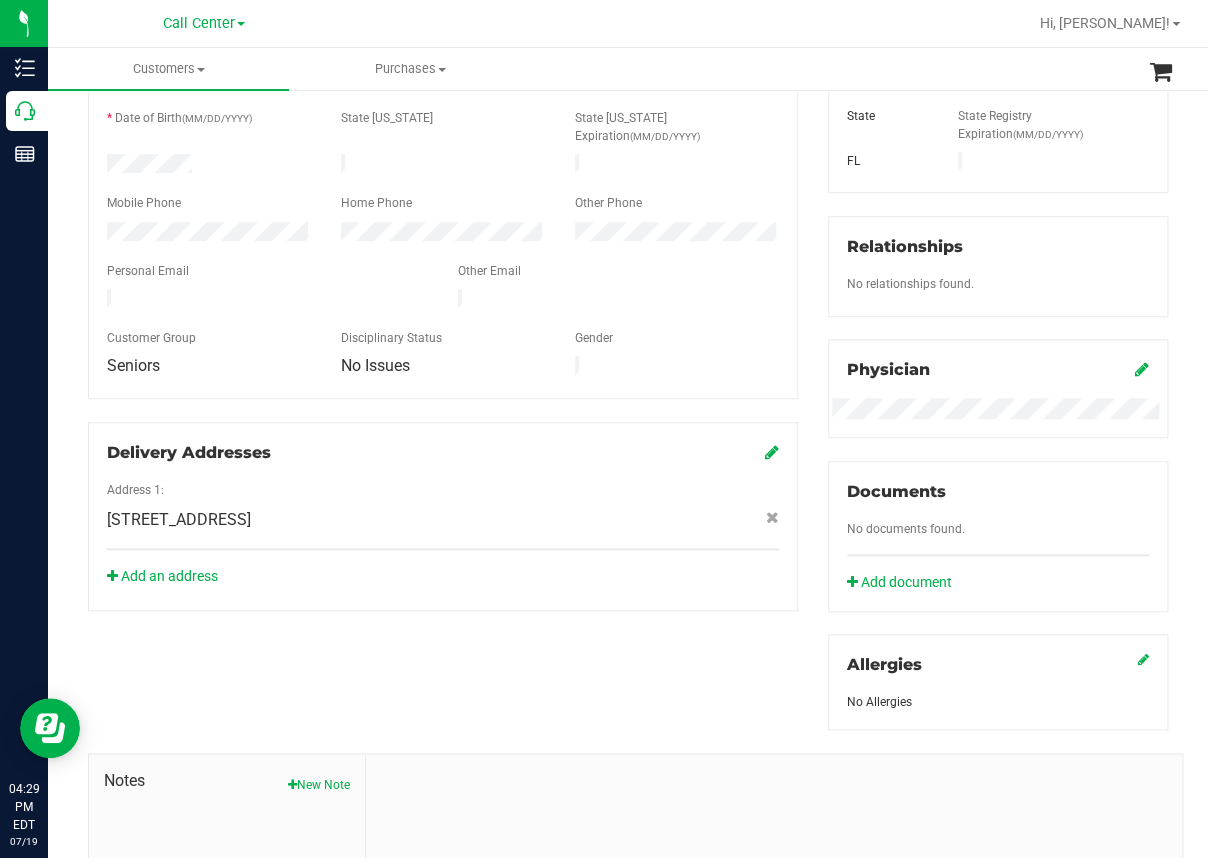 scroll, scrollTop: 400, scrollLeft: 0, axis: vertical 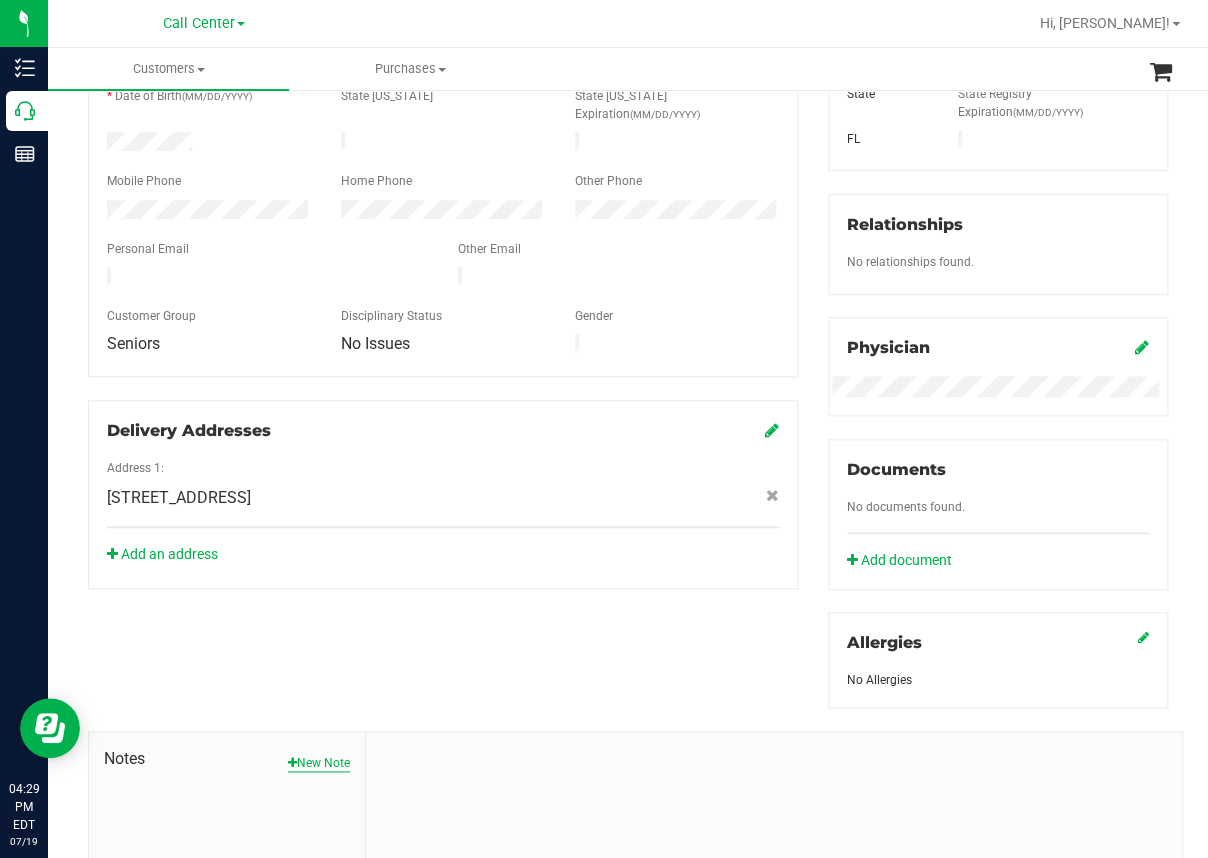 click on "New Note" at bounding box center [319, 763] 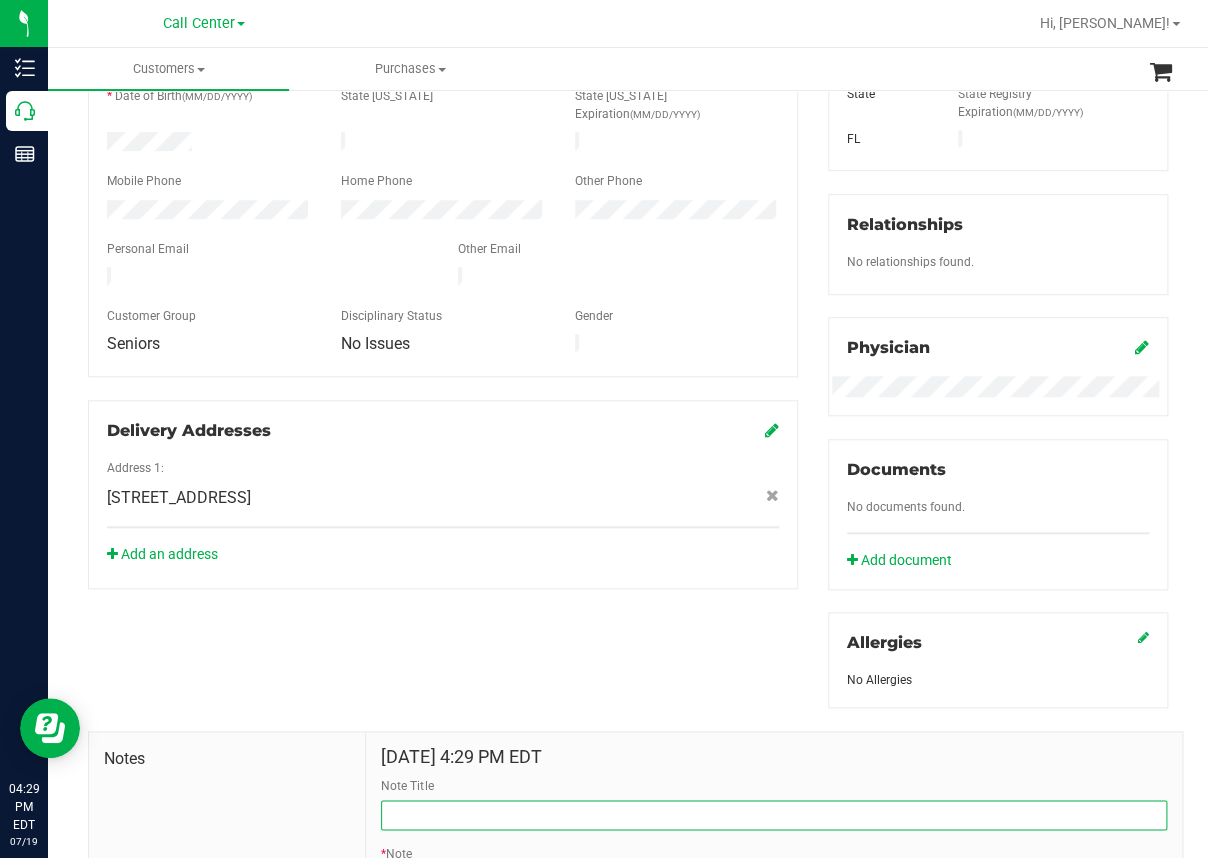 click on "Note Title" at bounding box center [774, 815] 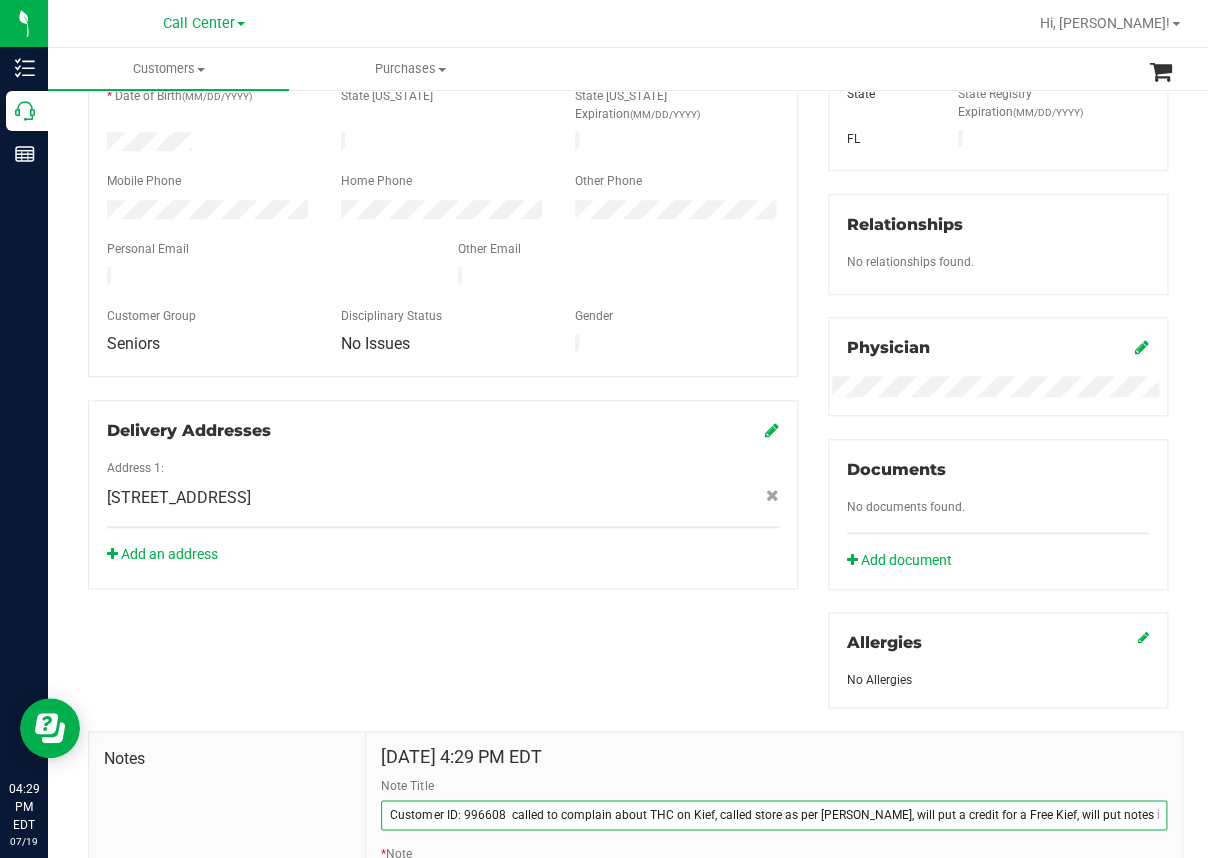 scroll, scrollTop: 0, scrollLeft: 49, axis: horizontal 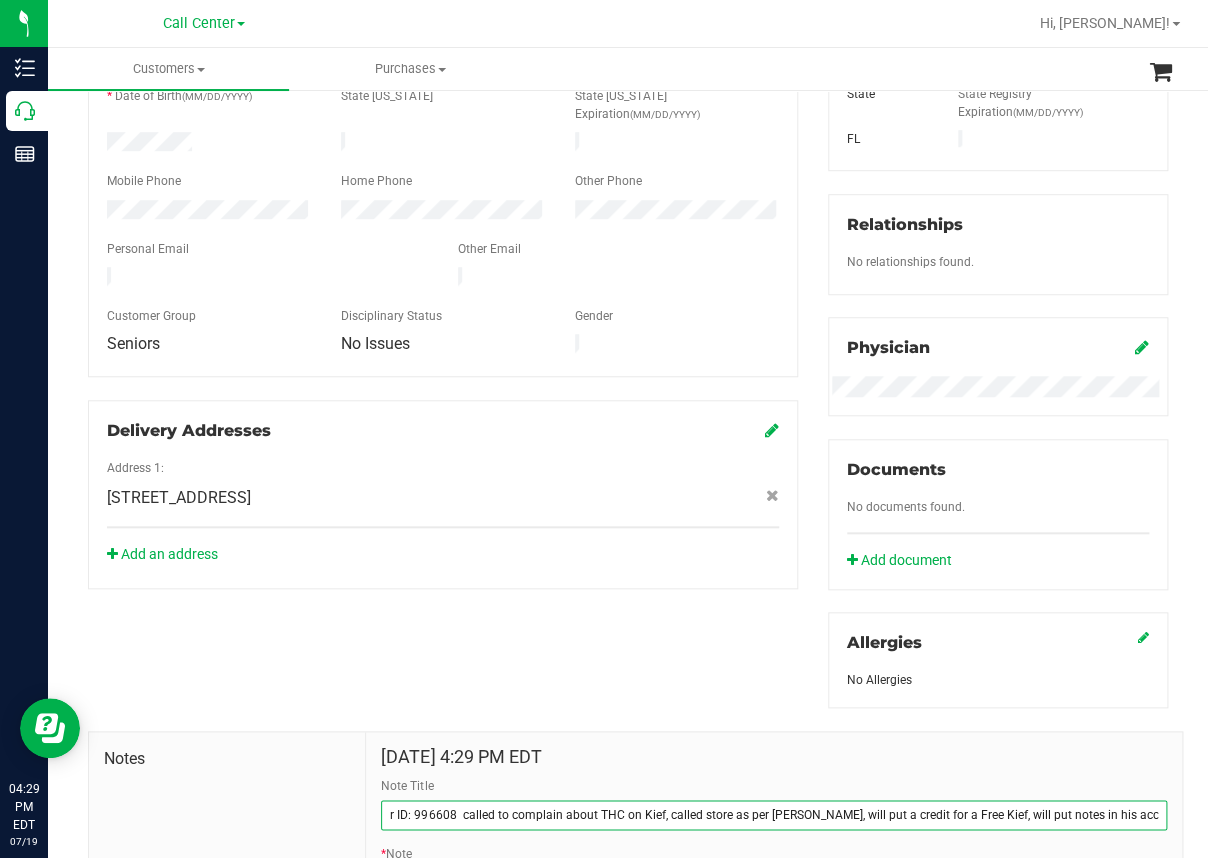 click on "Customer ID: 996608  called to complain about THC on Kief, called store as per [PERSON_NAME], will put a credit for a Free Kief, will put notes in his account mjs" at bounding box center [774, 815] 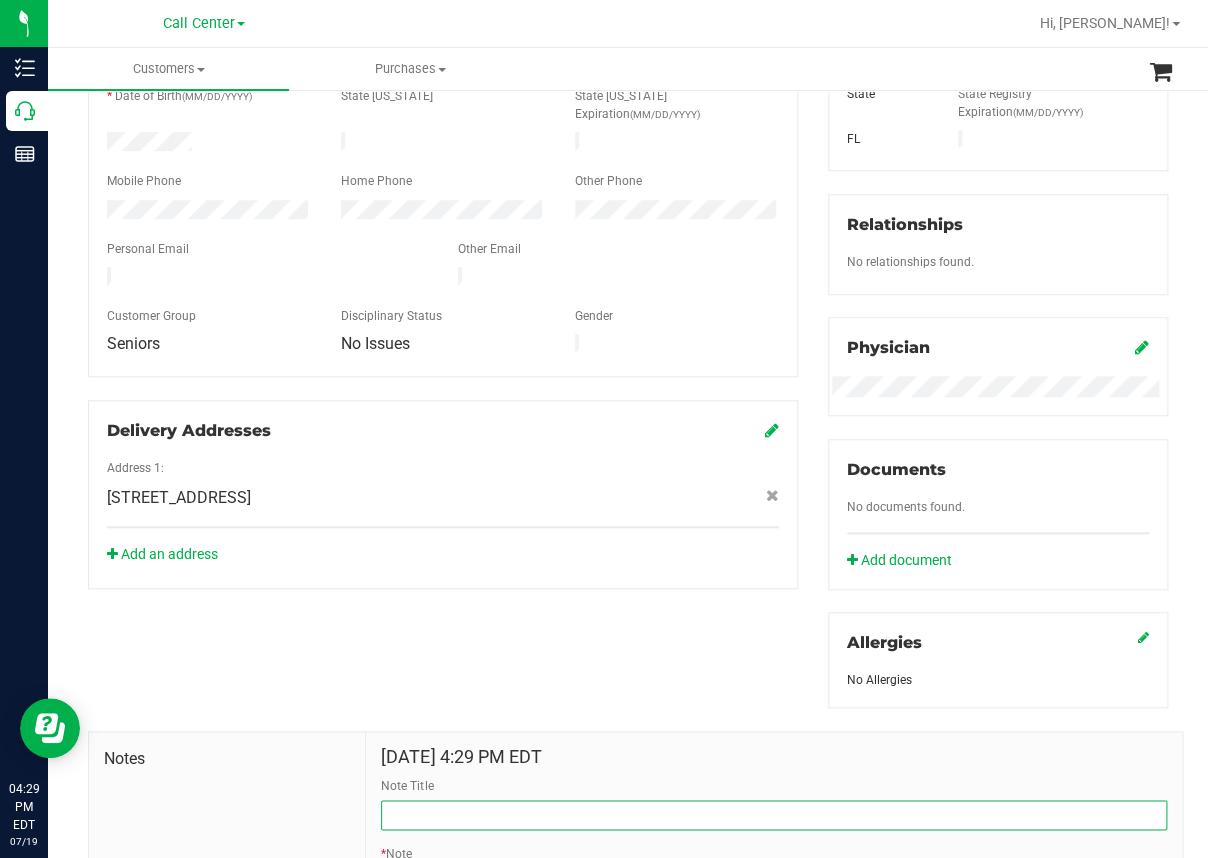 scroll, scrollTop: 0, scrollLeft: 0, axis: both 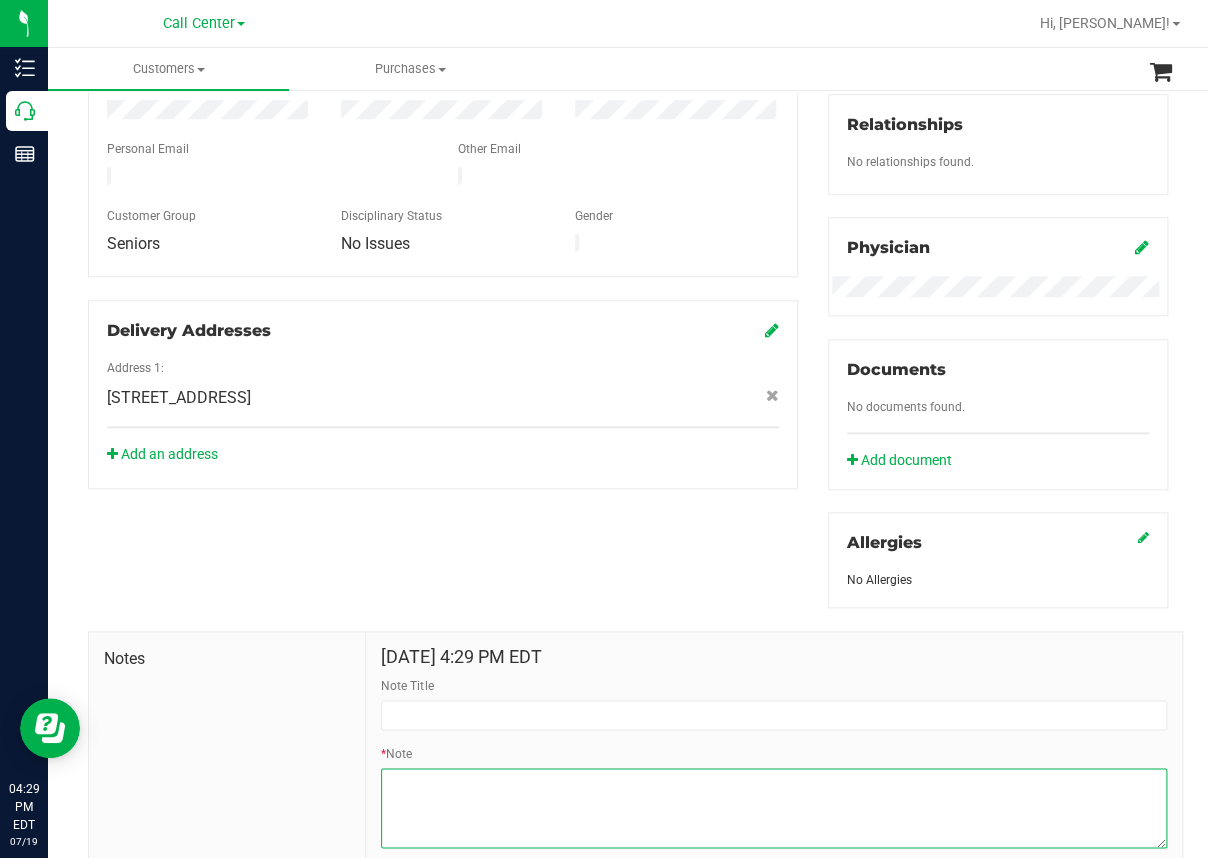 click on "*
Note" at bounding box center (774, 808) 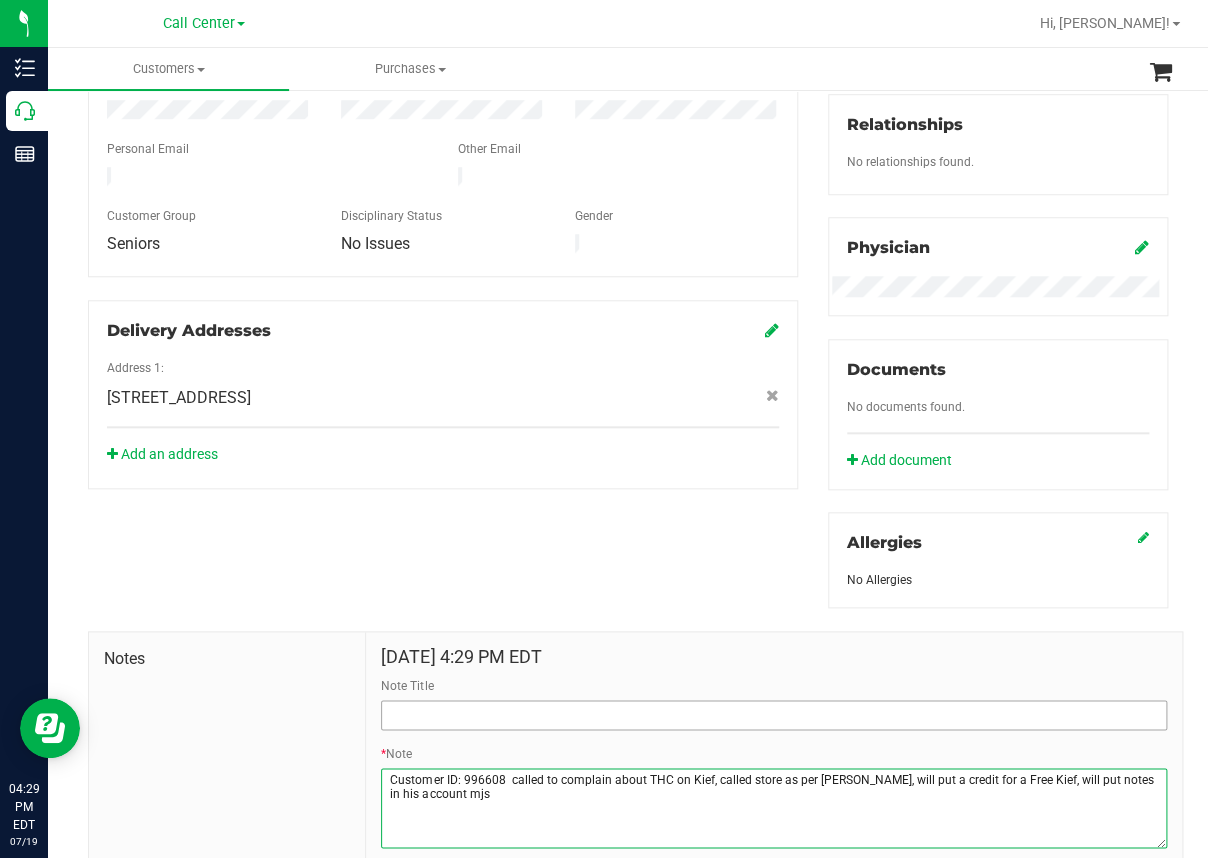 type on "Customer ID: 996608  called to complain about THC on Kief, called store as per [PERSON_NAME], will put a credit for a Free Kief, will put notes in his account mjs" 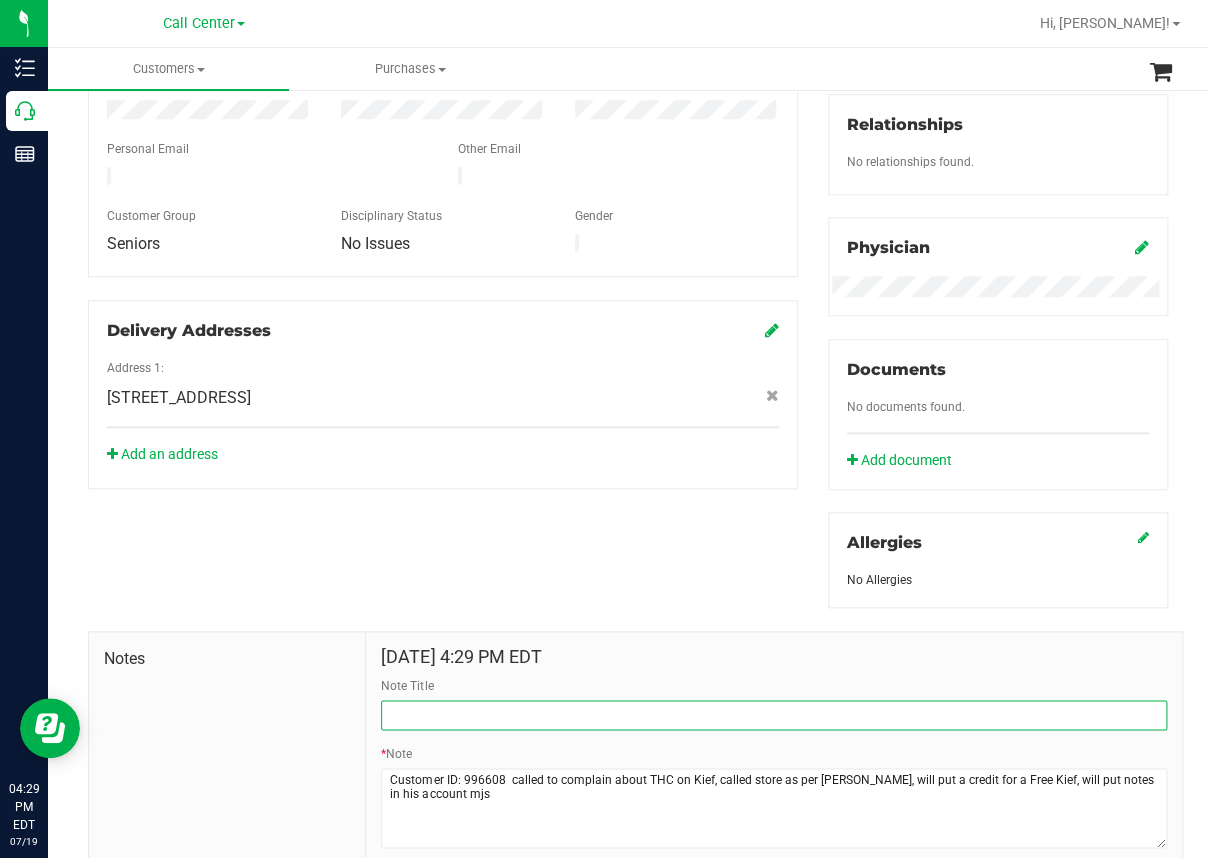 click on "Note Title" at bounding box center [774, 715] 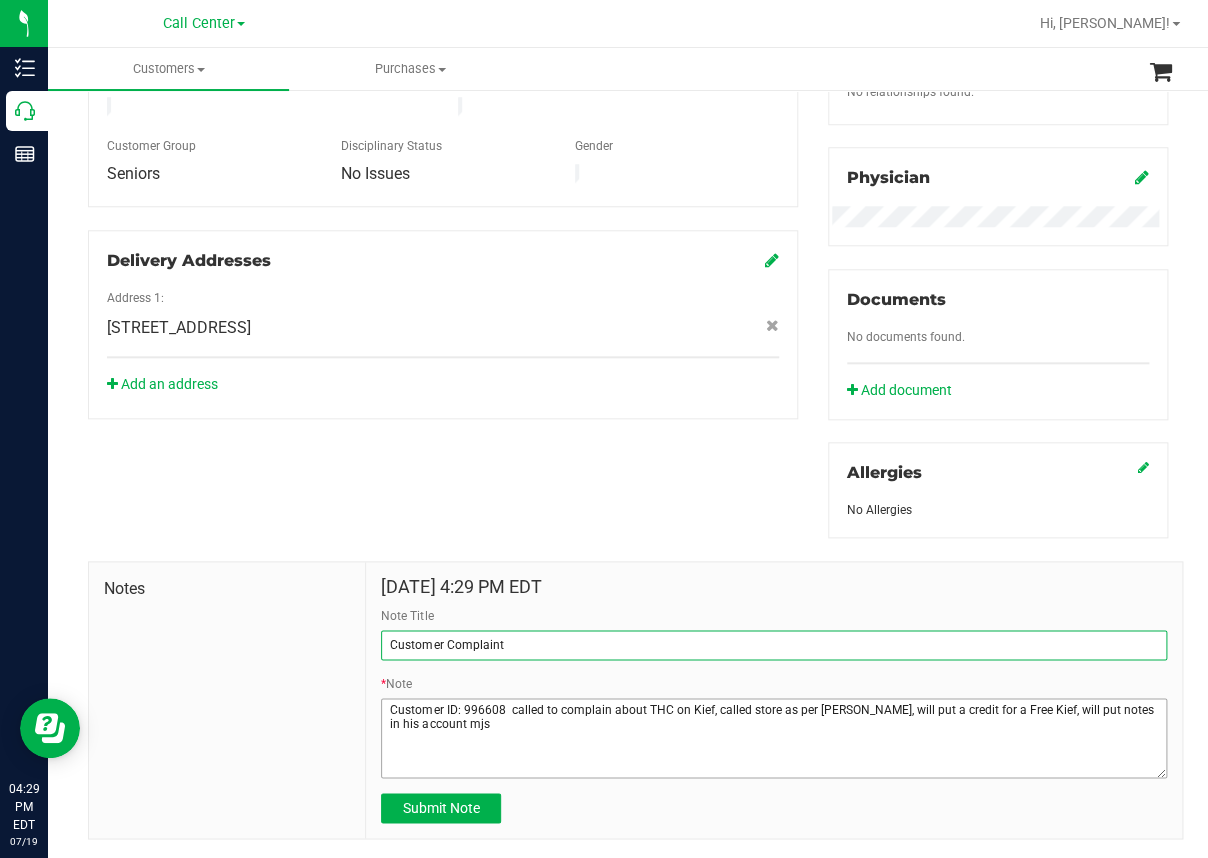 scroll, scrollTop: 613, scrollLeft: 0, axis: vertical 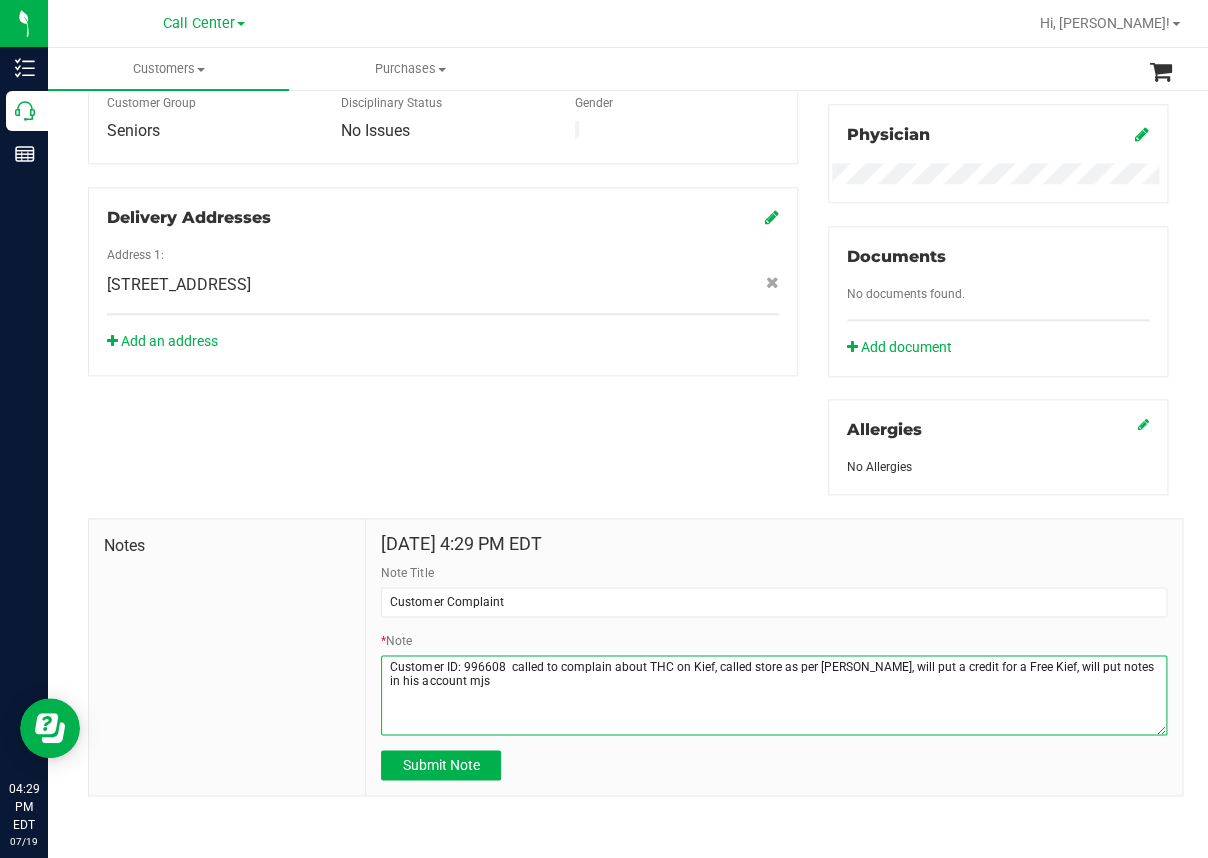 click on "*
Note" at bounding box center [774, 695] 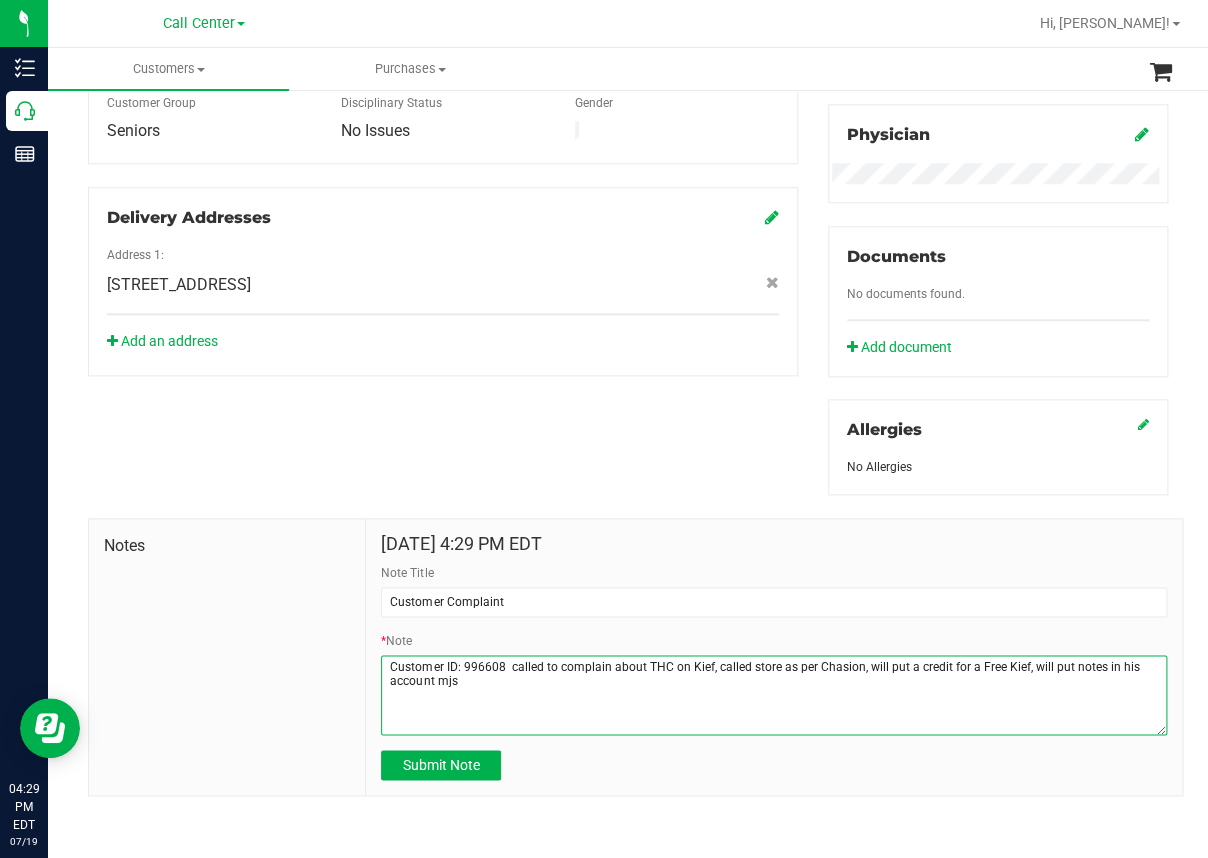 click on "*
Note" at bounding box center [774, 695] 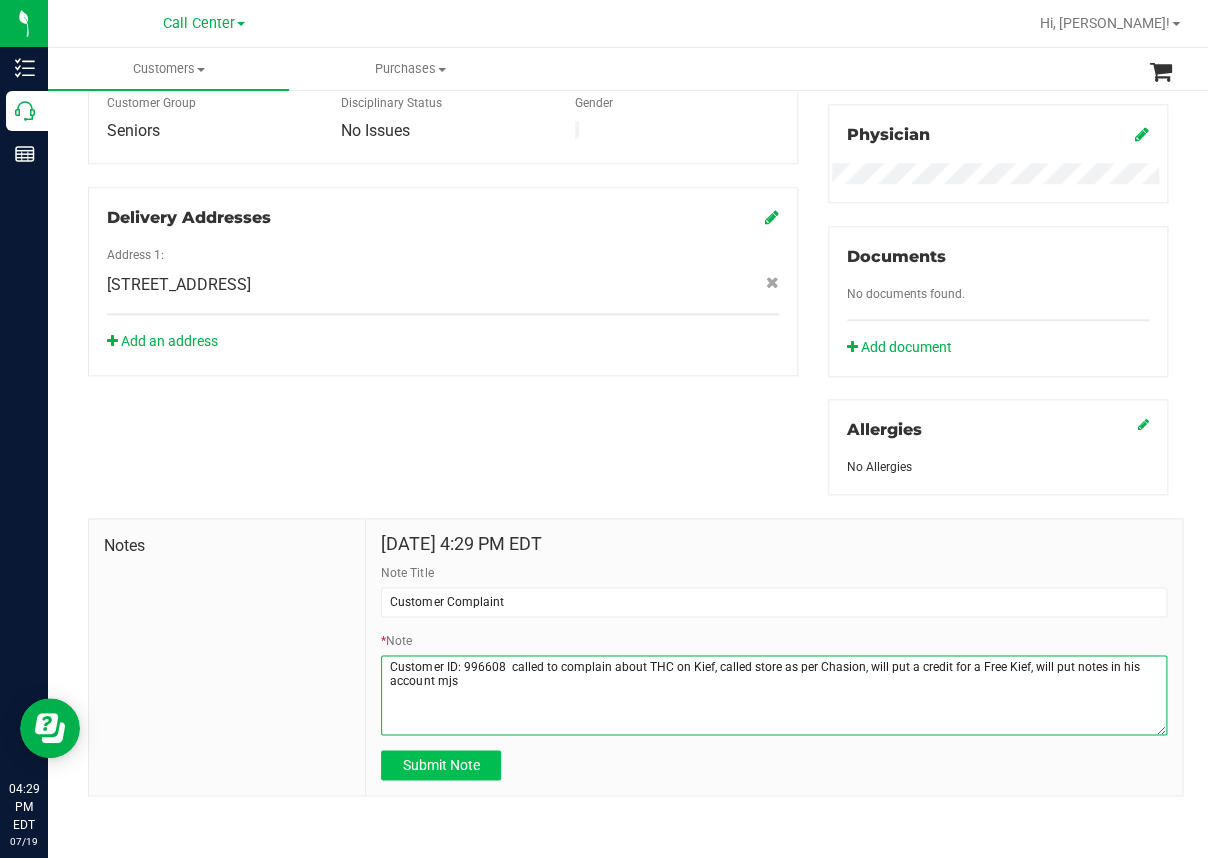 type on "Customer ID: 996608  called to complain about THC on Kief, called store as per Chasion, will put a credit for a Free Kief, will put notes in his account mjs" 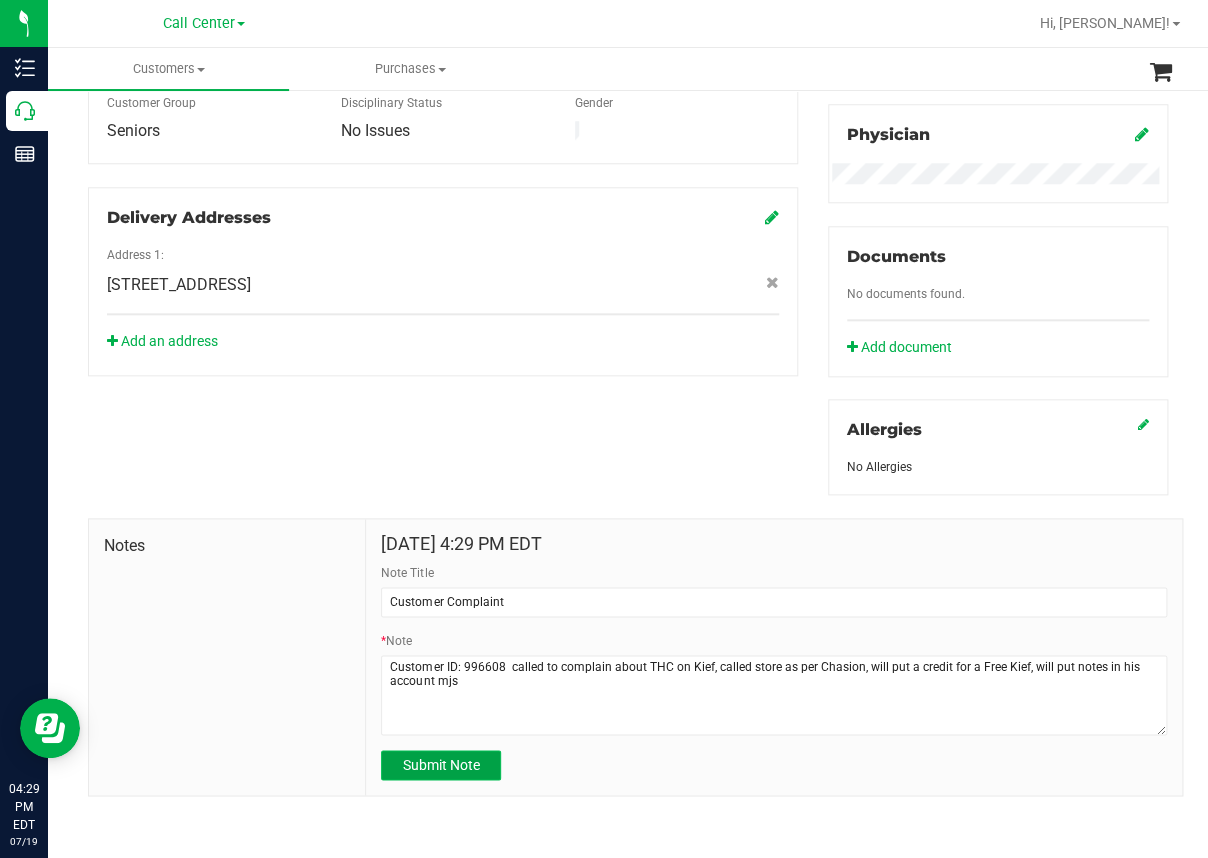 click on "Submit Note" at bounding box center [441, 764] 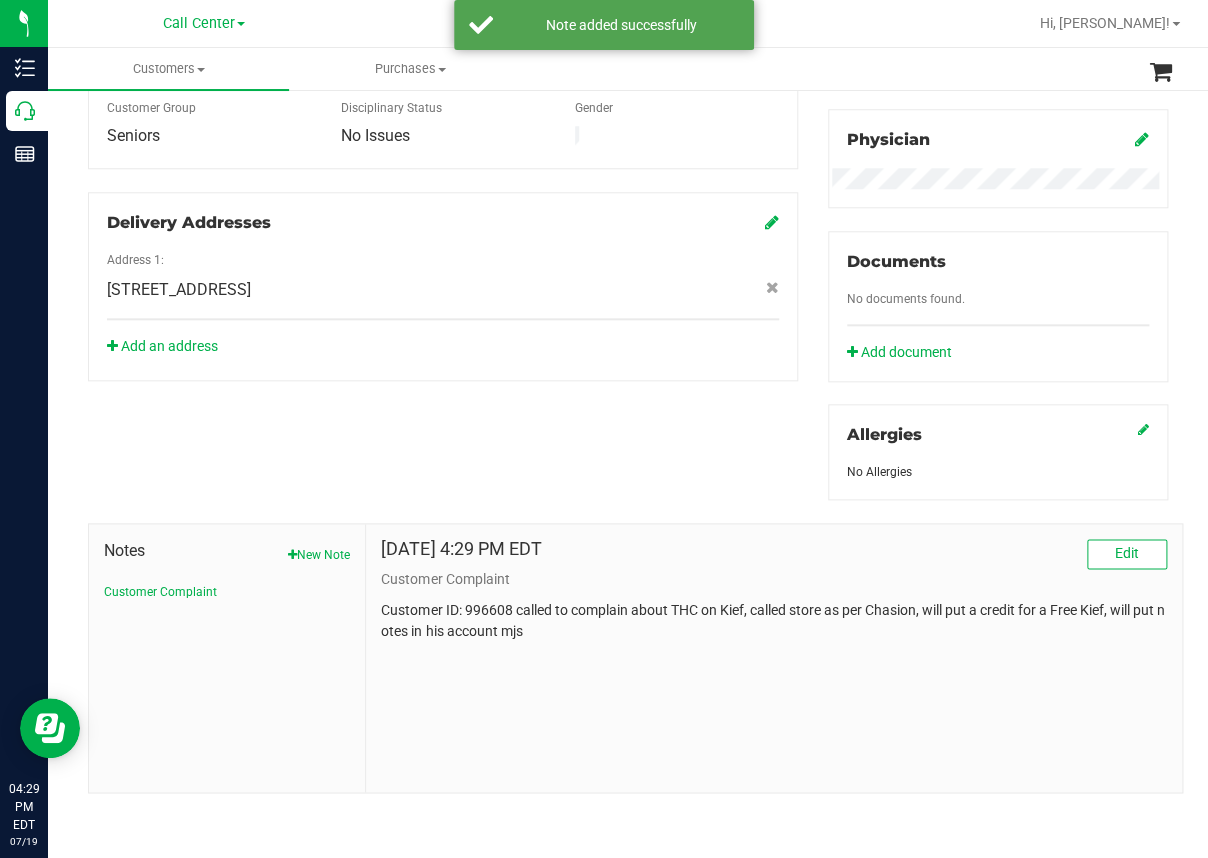 scroll, scrollTop: 605, scrollLeft: 0, axis: vertical 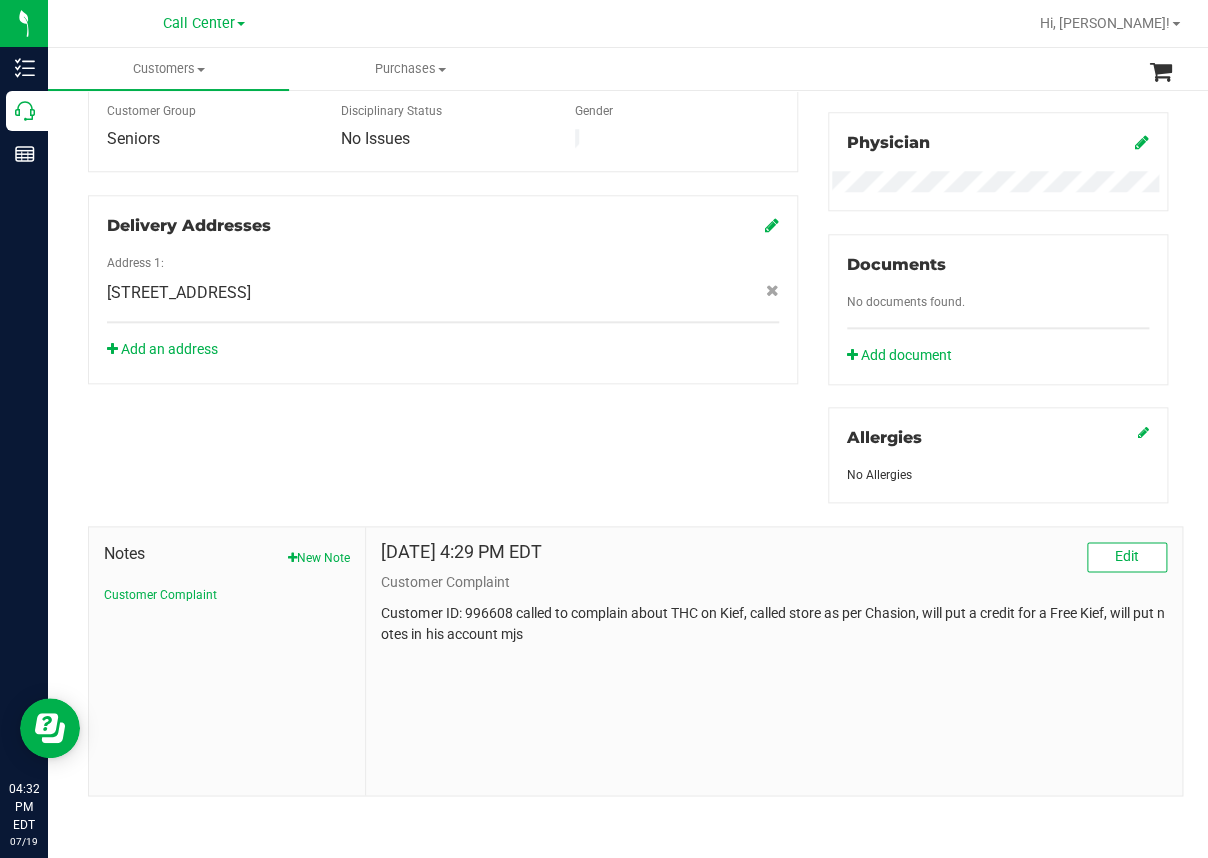 click on "Member Info
*
First Name
*
Last Name
Preferred Name
*
Date of Birth
(MM/DD/YYYY)
State [US_STATE]
State [US_STATE] Expiration
(MM/DD/YYYY)" at bounding box center (628, 275) 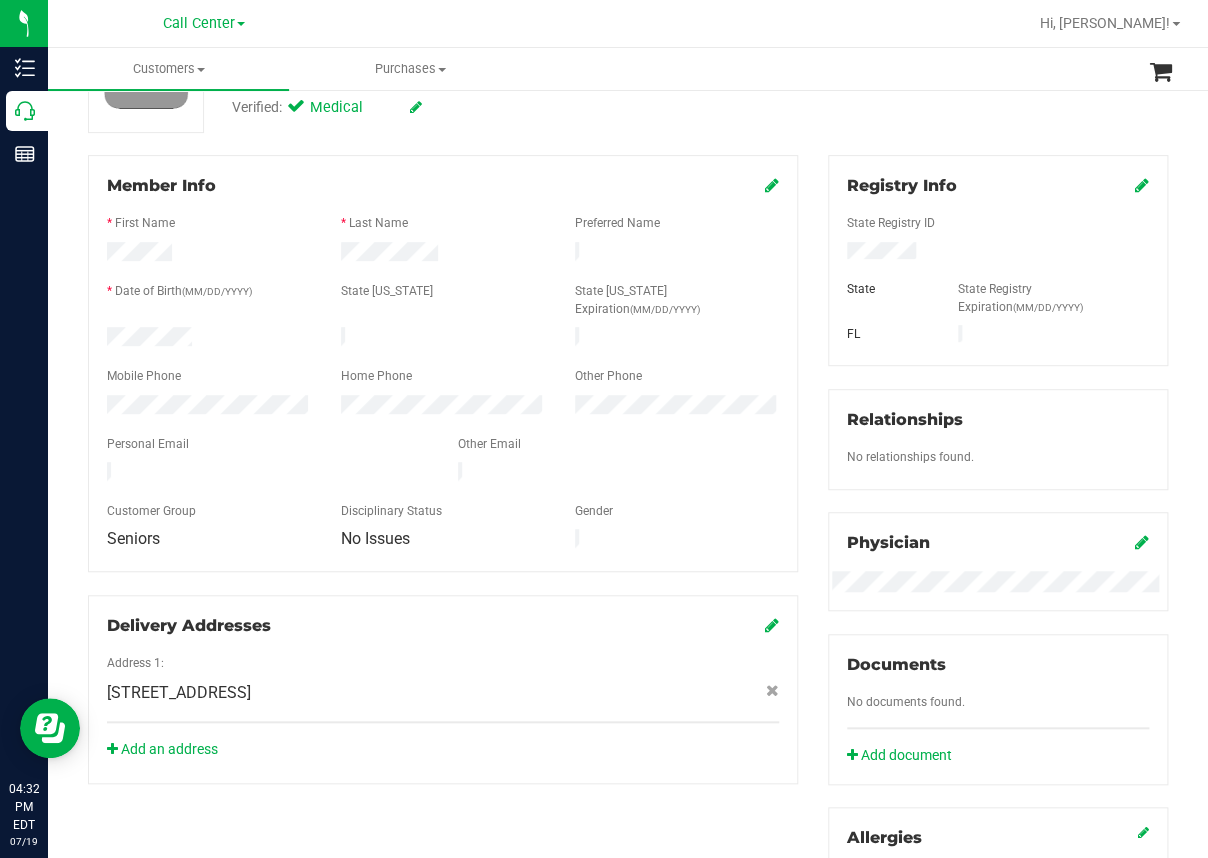 scroll, scrollTop: 0, scrollLeft: 0, axis: both 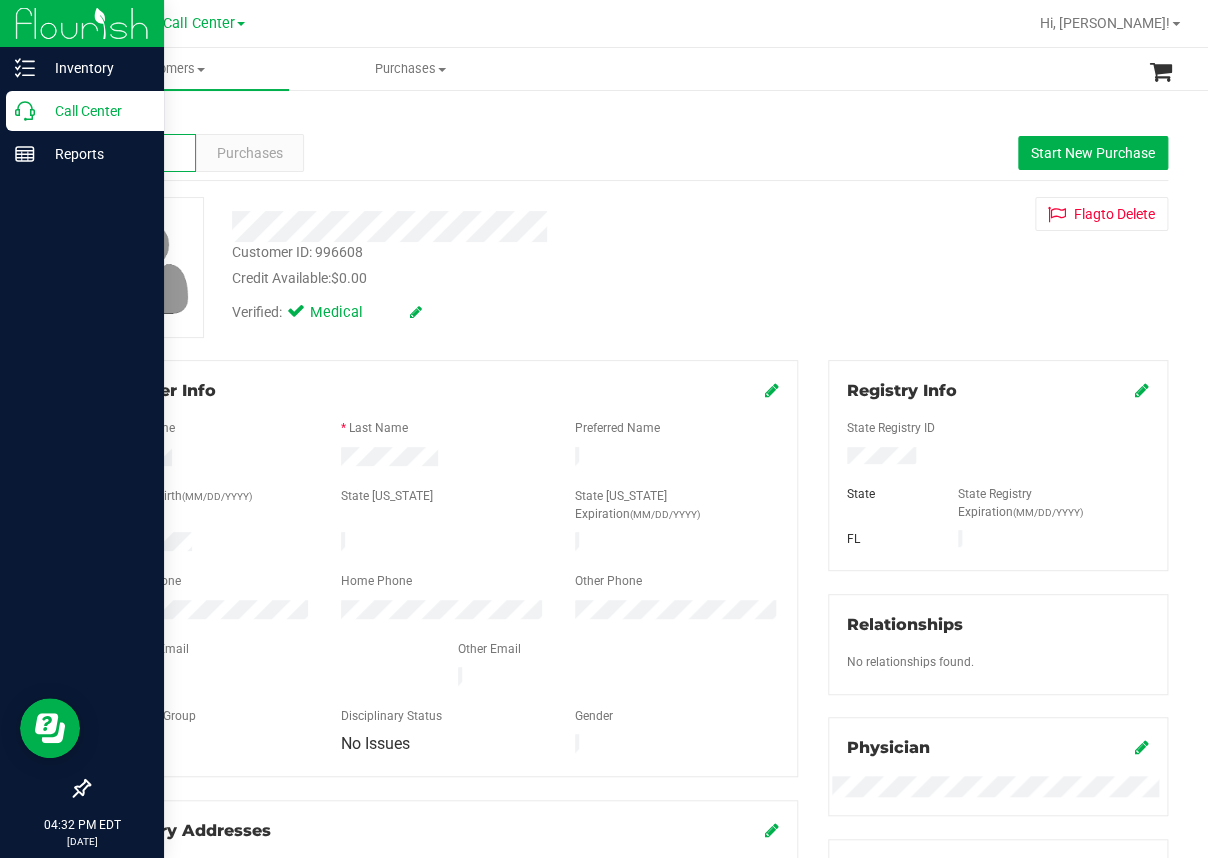 click 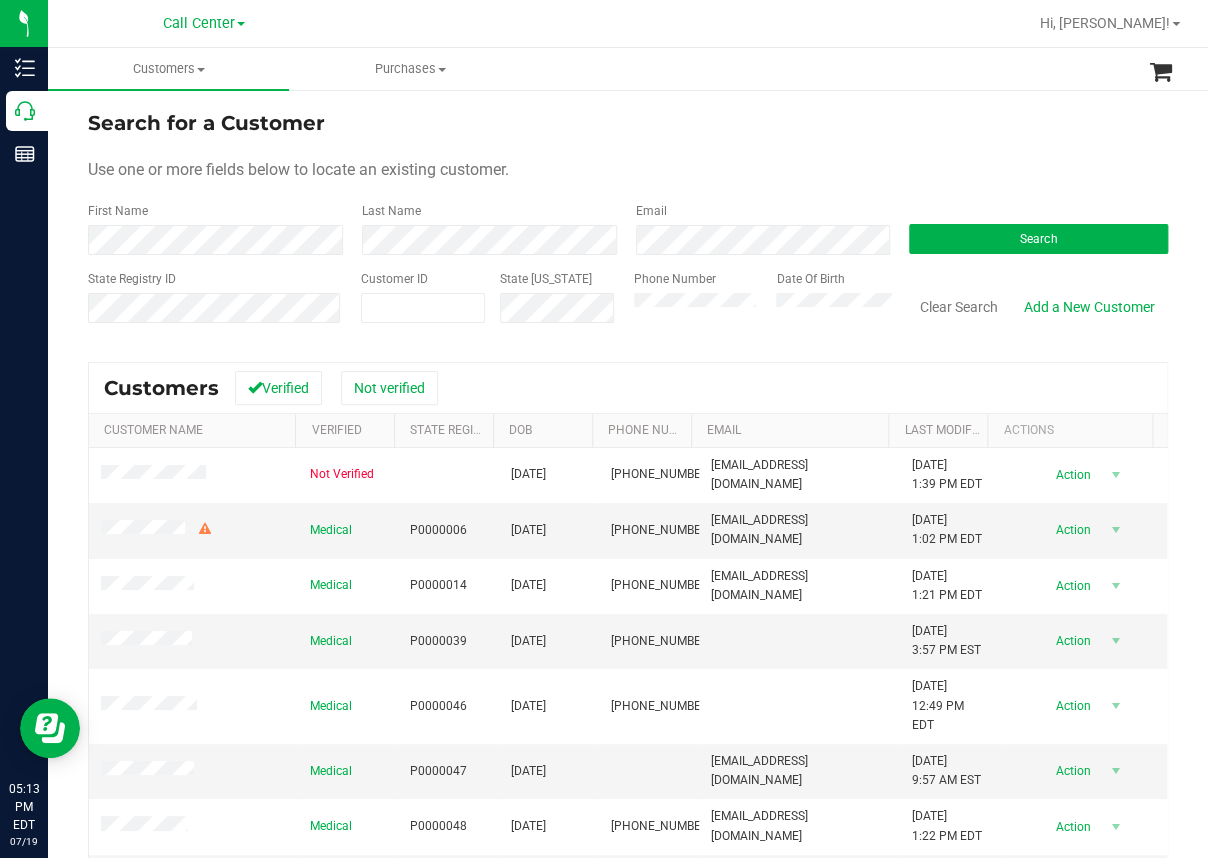 click on "Call Center   [PERSON_NAME][GEOGRAPHIC_DATA] [PERSON_NAME][GEOGRAPHIC_DATA] [GEOGRAPHIC_DATA]   [GEOGRAPHIC_DATA] [PERSON_NAME][GEOGRAPHIC_DATA] WC   [GEOGRAPHIC_DATA] WC   Call Center   [PERSON_NAME]   [GEOGRAPHIC_DATA] WC   [GEOGRAPHIC_DATA] [GEOGRAPHIC_DATA] [GEOGRAPHIC_DATA]   [GEOGRAPHIC_DATA][PERSON_NAME] WC   Ft. Lauderdale WC   Ft. [PERSON_NAME]   [GEOGRAPHIC_DATA] WC   Jax Atlantic WC   Jax WC   [GEOGRAPHIC_DATA][PERSON_NAME] [GEOGRAPHIC_DATA] [GEOGRAPHIC_DATA][PERSON_NAME][GEOGRAPHIC_DATA] [GEOGRAPHIC_DATA]   [GEOGRAPHIC_DATA] 72nd WC   [GEOGRAPHIC_DATA] [GEOGRAPHIC_DATA]   [GEOGRAPHIC_DATA] [GEOGRAPHIC_DATA]   [GEOGRAPHIC_DATA][PERSON_NAME]   [GEOGRAPHIC_DATA] WC   [GEOGRAPHIC_DATA]   [GEOGRAPHIC_DATA] WC   [GEOGRAPHIC_DATA] [PERSON_NAME][GEOGRAPHIC_DATA] Colonial [PERSON_NAME][GEOGRAPHIC_DATA] [GEOGRAPHIC_DATA][PERSON_NAME][GEOGRAPHIC_DATA] WC   [GEOGRAPHIC_DATA] WC   [GEOGRAPHIC_DATA] WC   [GEOGRAPHIC_DATA] [GEOGRAPHIC_DATA]   [GEOGRAPHIC_DATA] WC   [GEOGRAPHIC_DATA]   [GEOGRAPHIC_DATA][PERSON_NAME] [PERSON_NAME][GEOGRAPHIC_DATA] WC   [GEOGRAPHIC_DATA]   [GEOGRAPHIC_DATA][PERSON_NAME][GEOGRAPHIC_DATA] WC   [GEOGRAPHIC_DATA] WC   [GEOGRAPHIC_DATA] [GEOGRAPHIC_DATA]   [GEOGRAPHIC_DATA] [GEOGRAPHIC_DATA] [GEOGRAPHIC_DATA]   [GEOGRAPHIC_DATA] [GEOGRAPHIC_DATA] [GEOGRAPHIC_DATA]   [GEOGRAPHIC_DATA] [GEOGRAPHIC_DATA] Retail   Winter Haven WC   WPB DC   WPB WC   Hi, [PERSON_NAME]!" at bounding box center [628, 24] 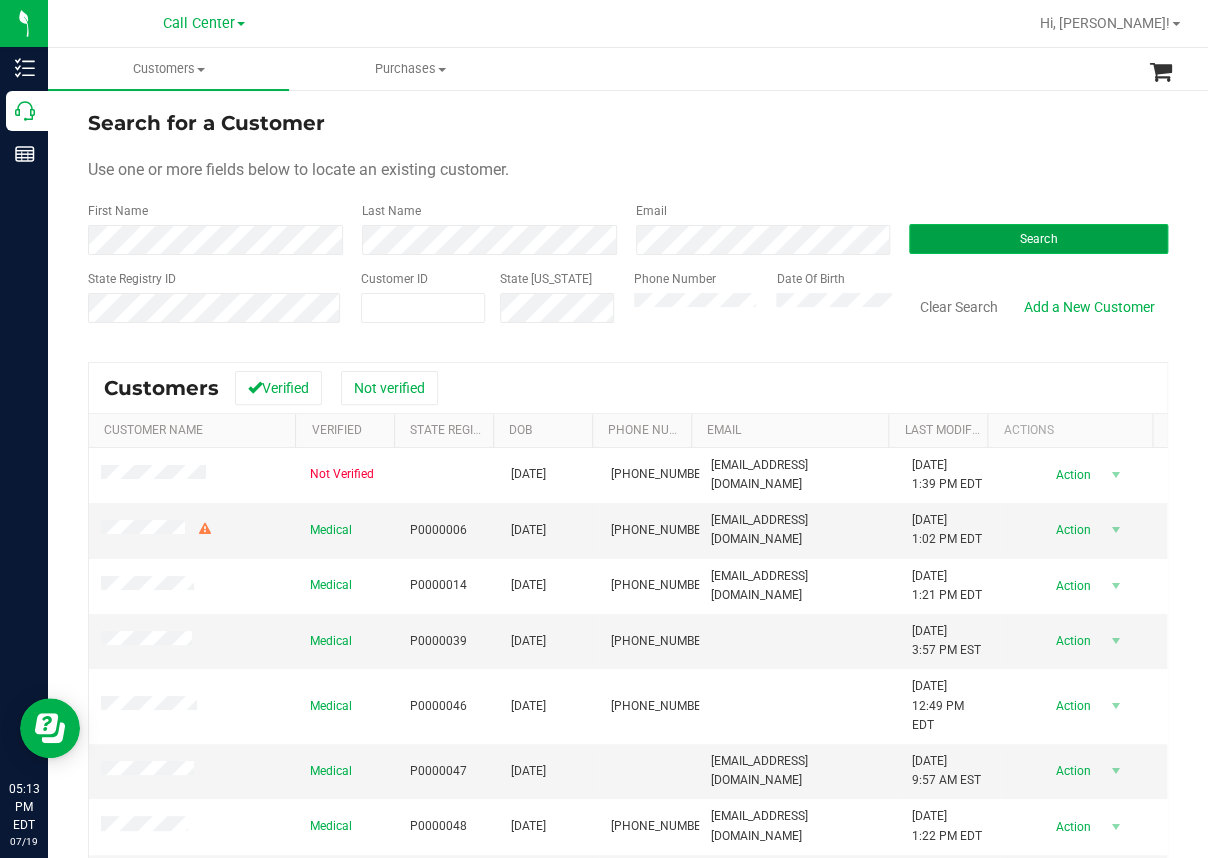 click on "Search" at bounding box center [1038, 239] 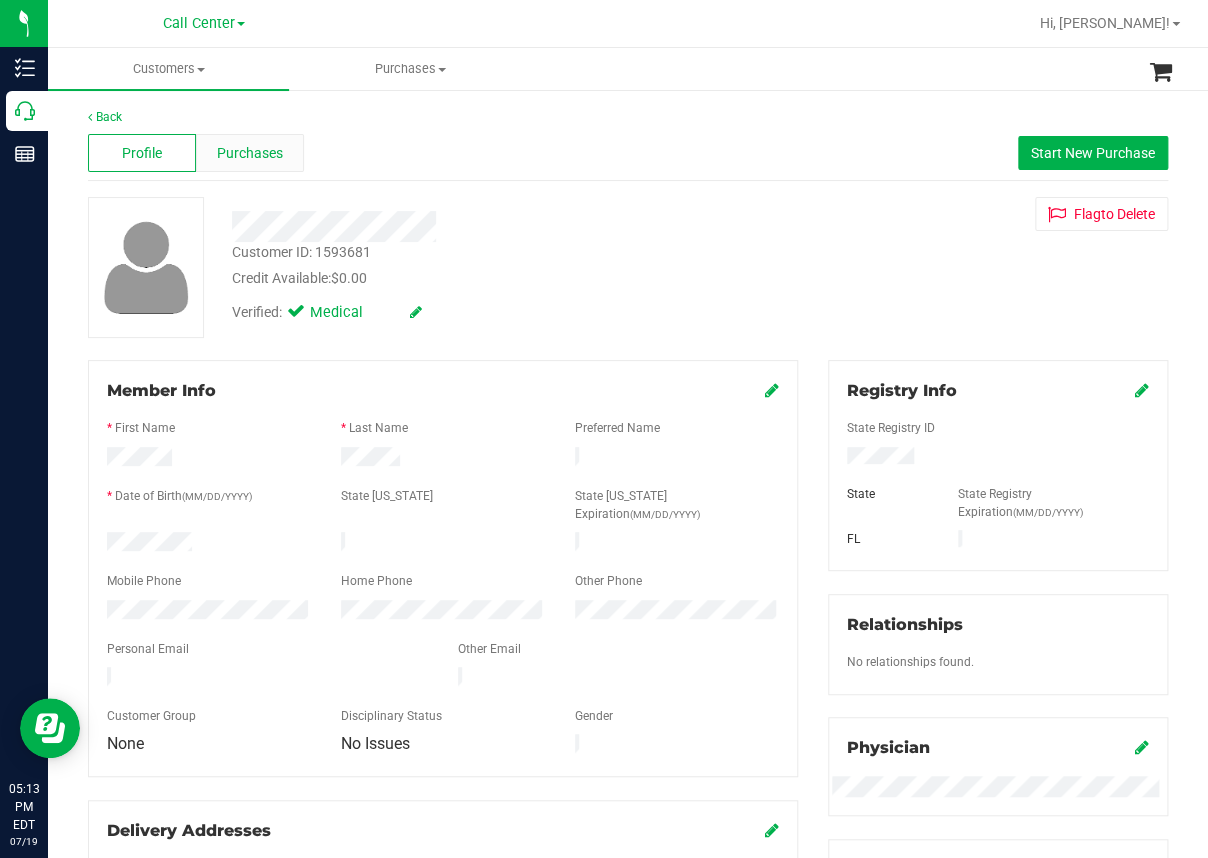 click on "Purchases" at bounding box center [250, 153] 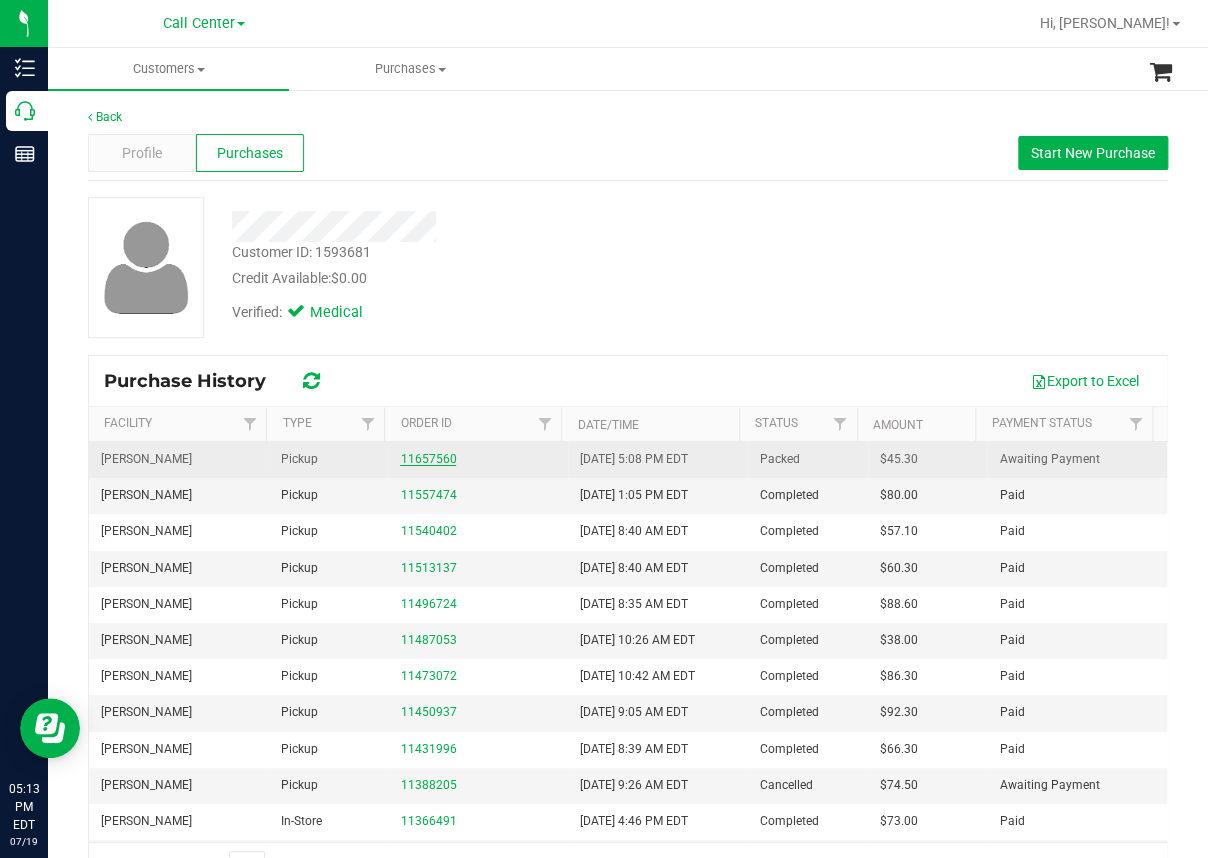 click on "11657560" at bounding box center (428, 459) 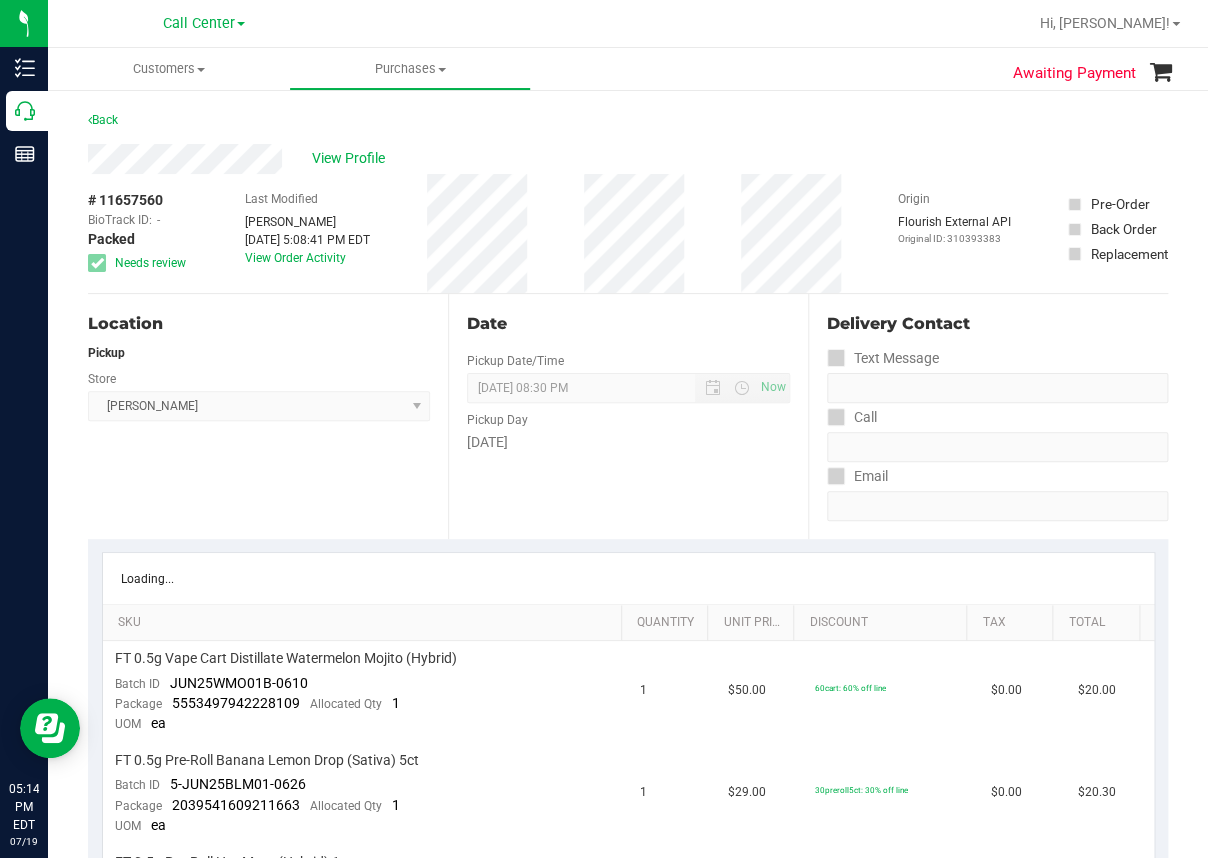 click on "# 11657560
BioTrack ID:
-
Packed
Needs review
Last Modified
[PERSON_NAME]
[DATE] 5:08:41 PM EDT
View Order Activity
Origin
Flourish External API
Original ID: 310393383" at bounding box center (628, 233) 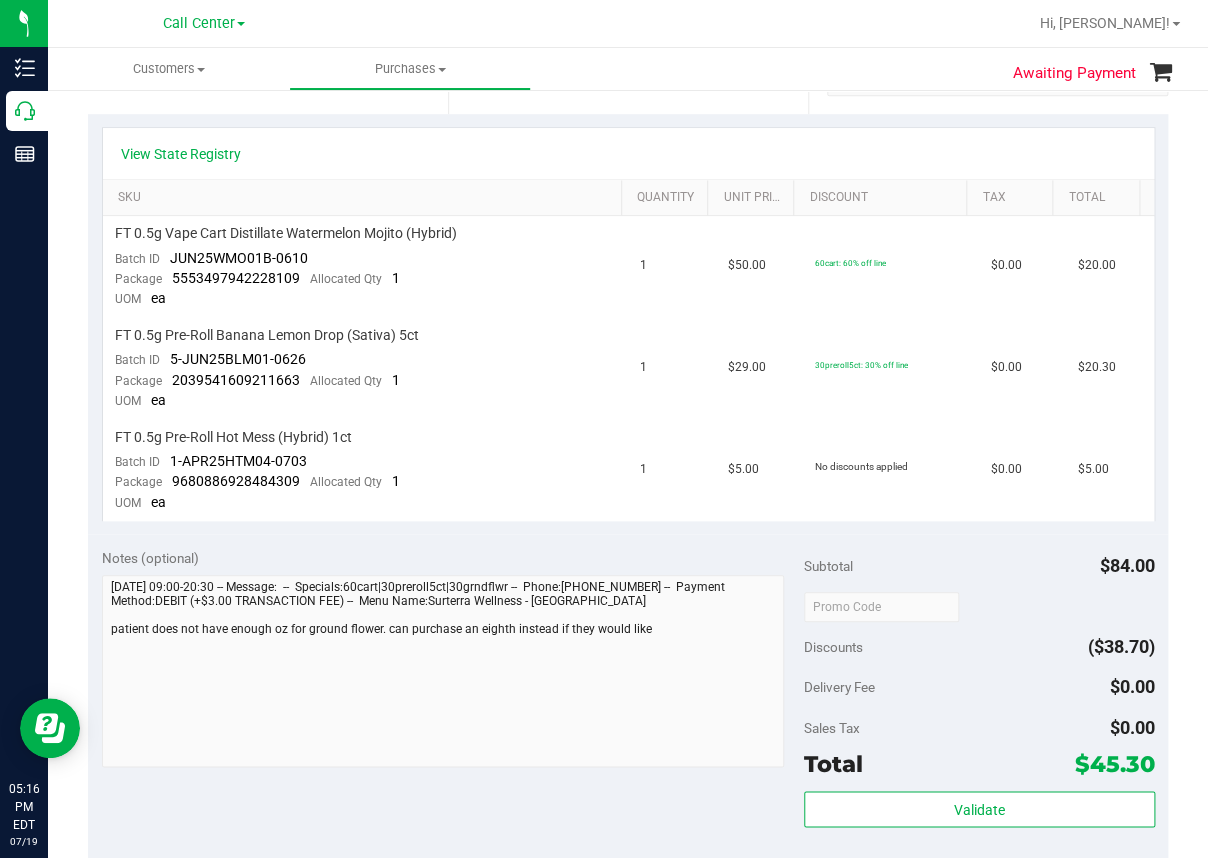 scroll, scrollTop: 700, scrollLeft: 0, axis: vertical 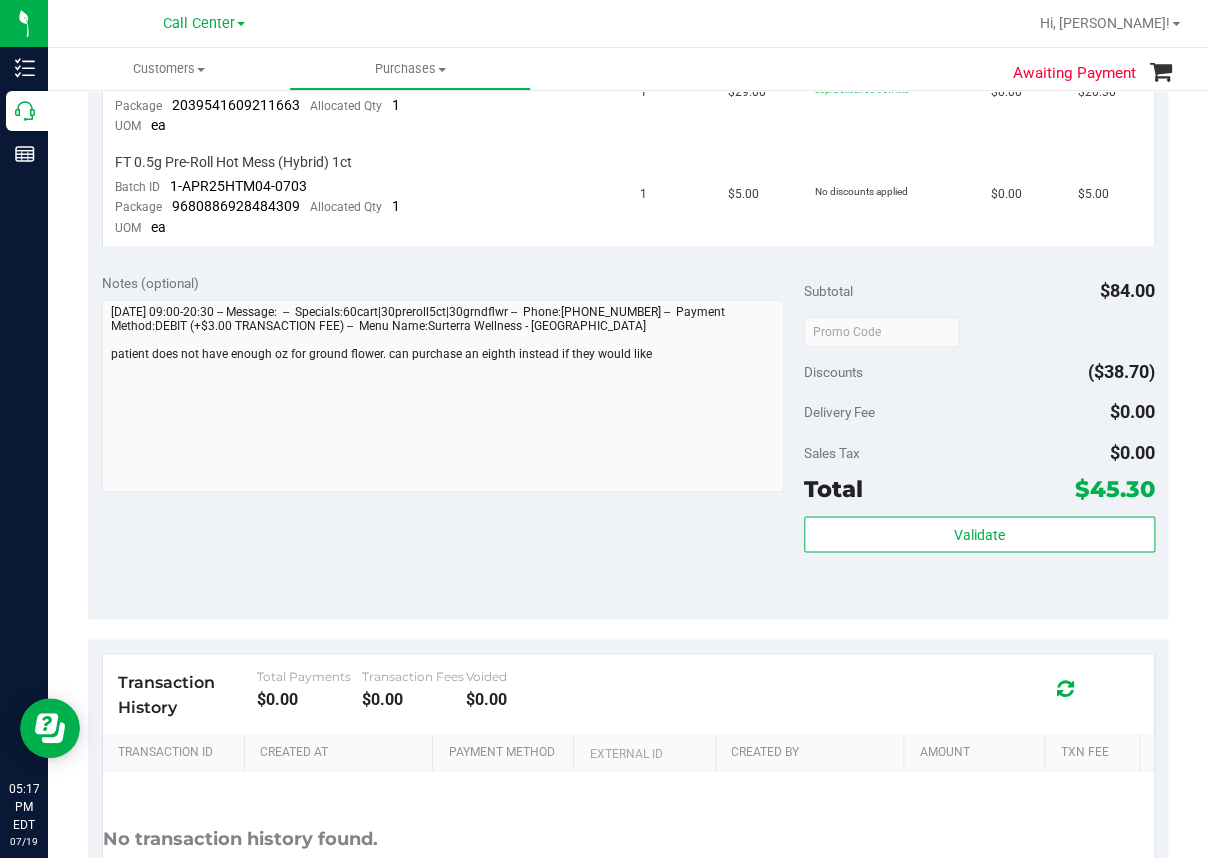 click on "Notes (optional)
Subtotal
$84.00
Discounts
($38.70)
Delivery Fee
$0.00
Sales Tax
$0.00
Total
$45.30" at bounding box center [628, 439] 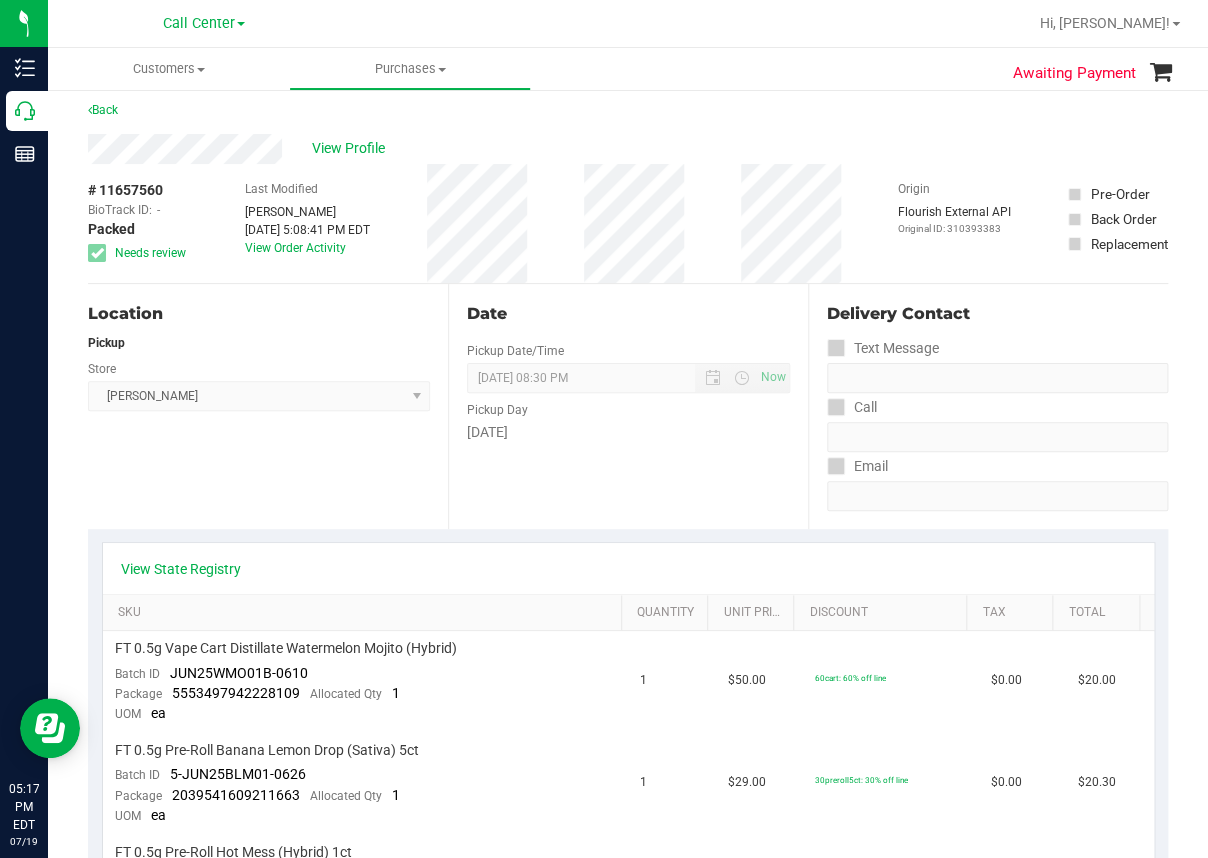 scroll, scrollTop: 0, scrollLeft: 0, axis: both 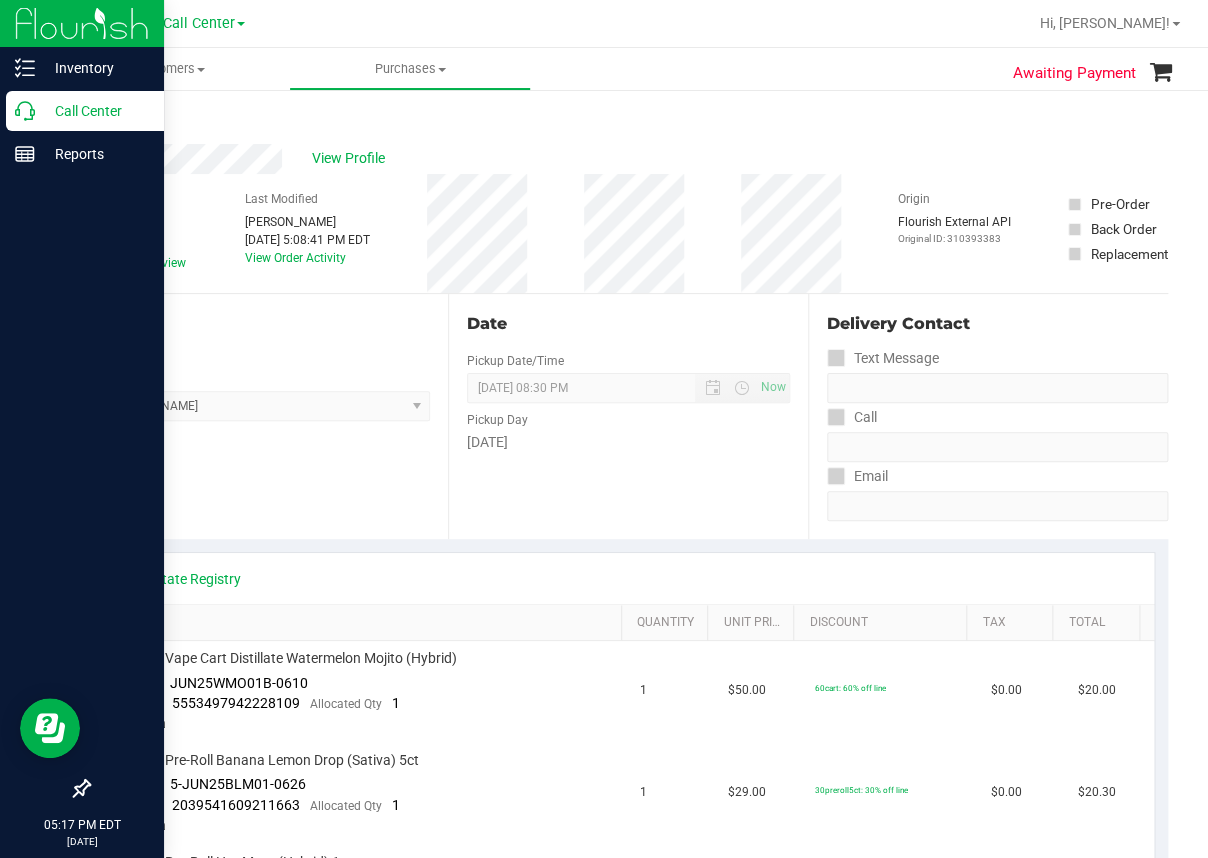 click 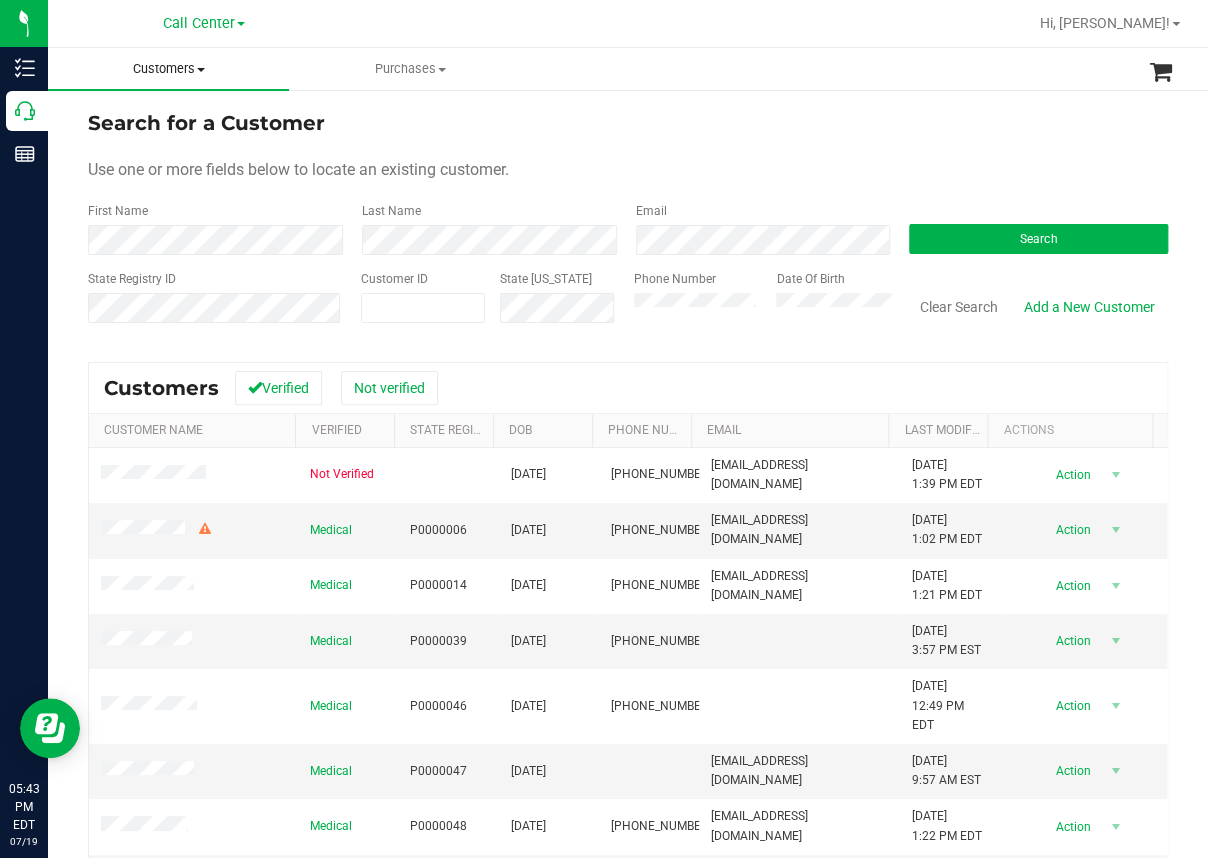click on "Customers" at bounding box center (168, 69) 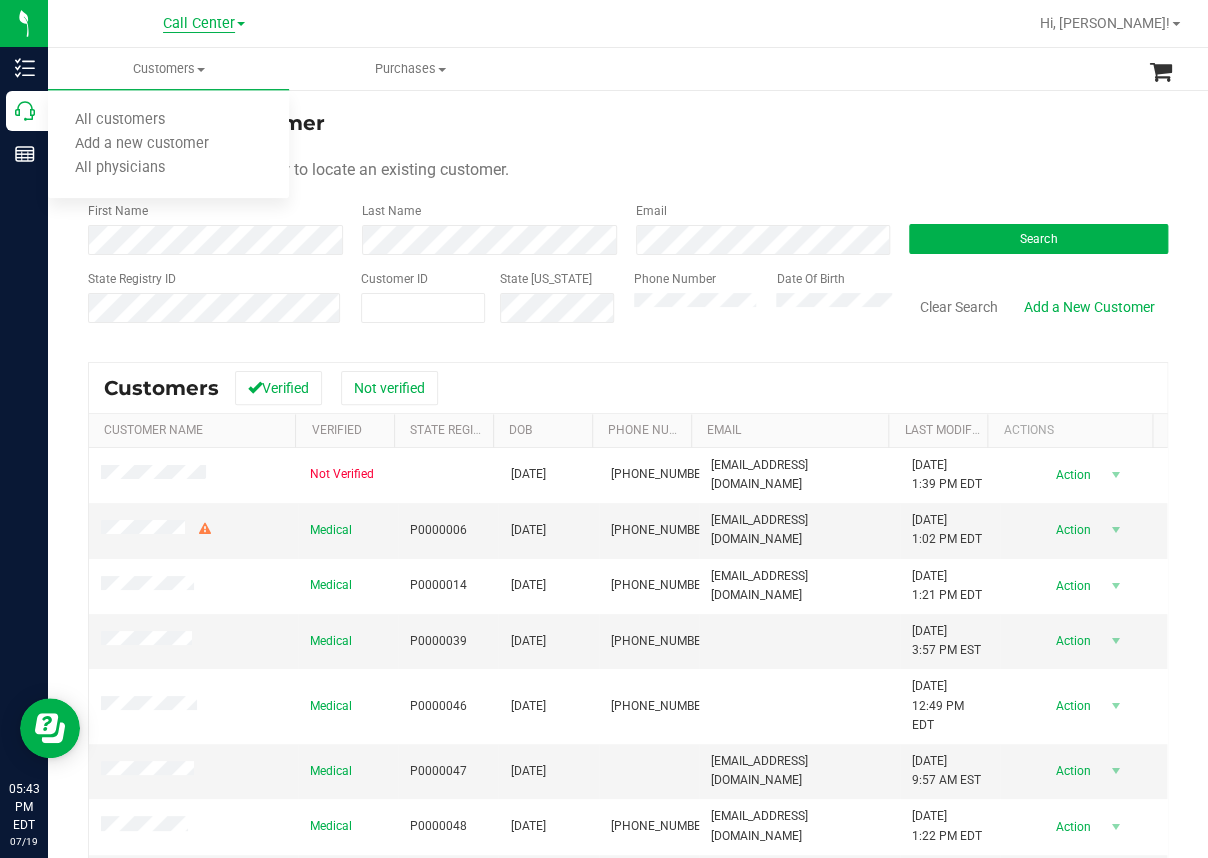 click on "Call Center" at bounding box center (199, 24) 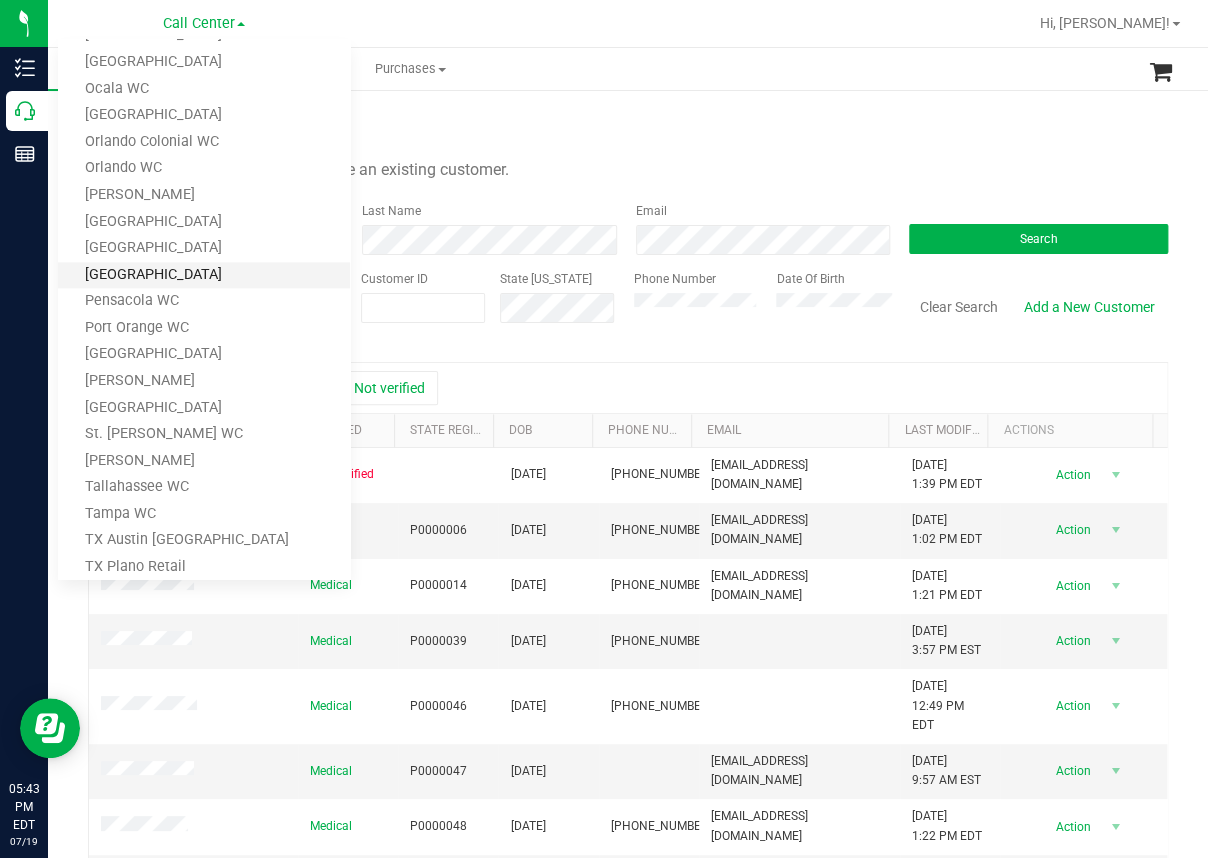 scroll, scrollTop: 700, scrollLeft: 0, axis: vertical 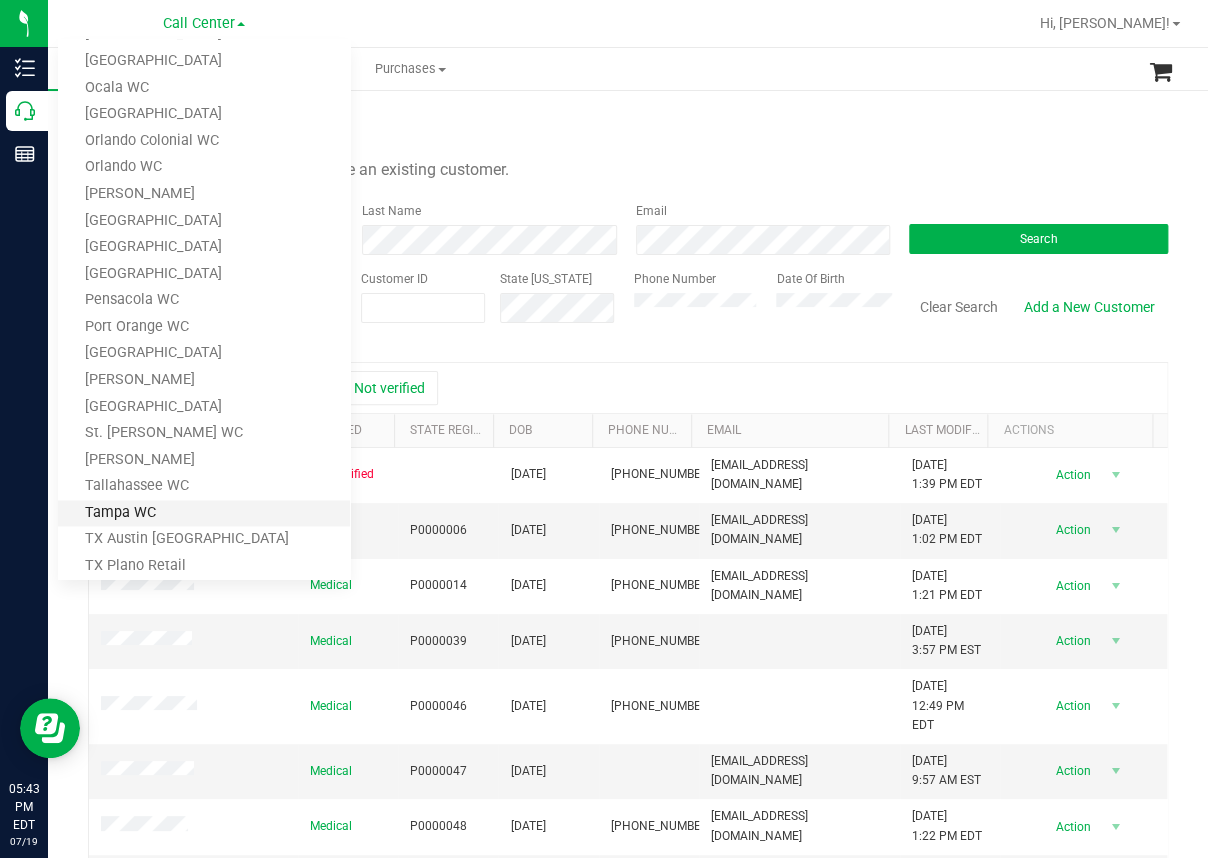 click on "Tampa WC" at bounding box center [204, 513] 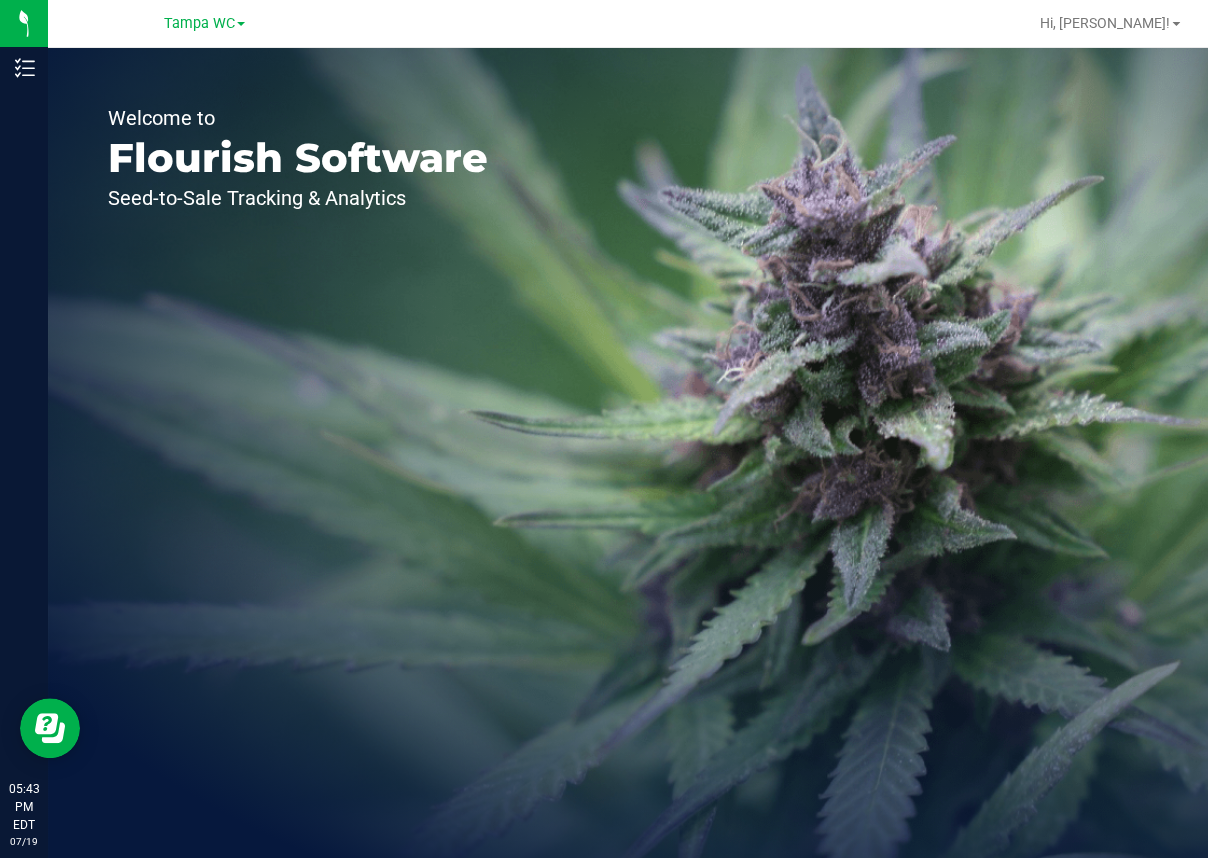 drag, startPoint x: 133, startPoint y: 338, endPoint x: 134, endPoint y: 290, distance: 48.010414 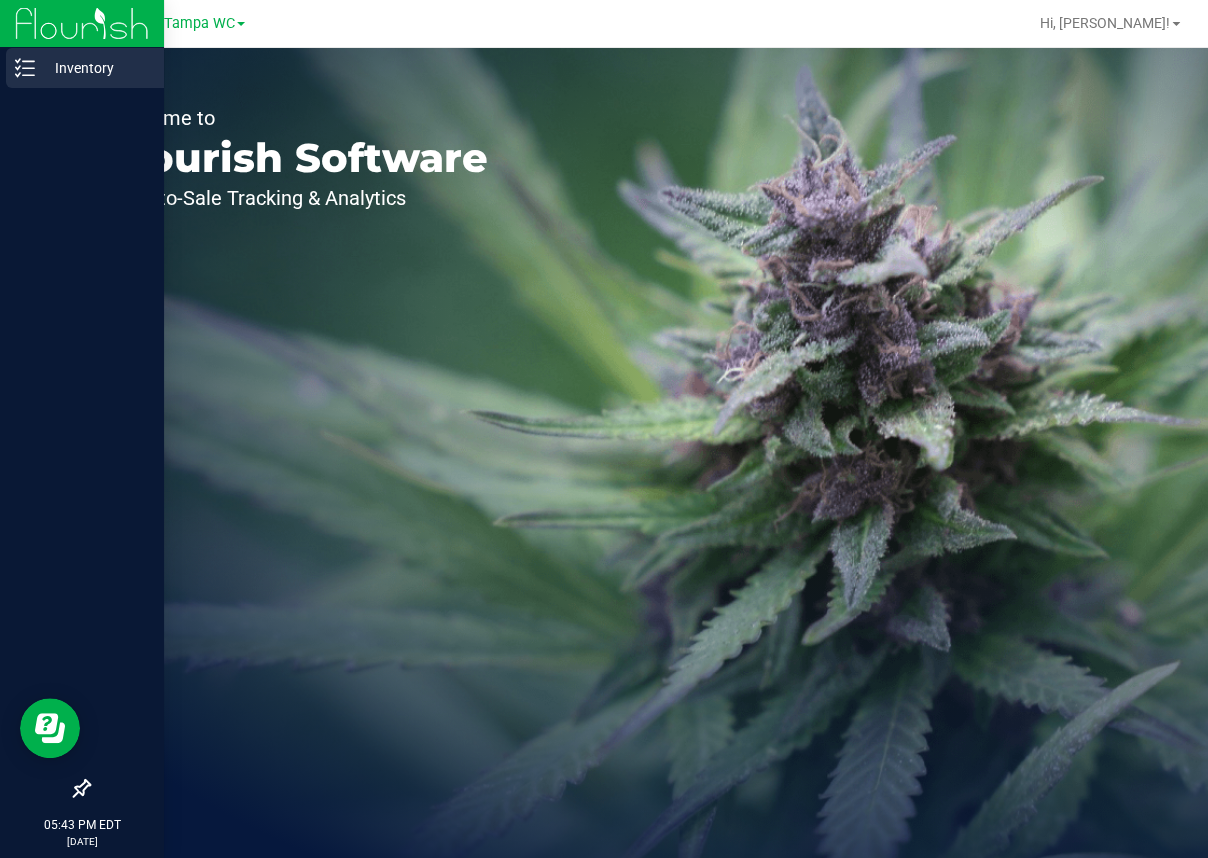 click 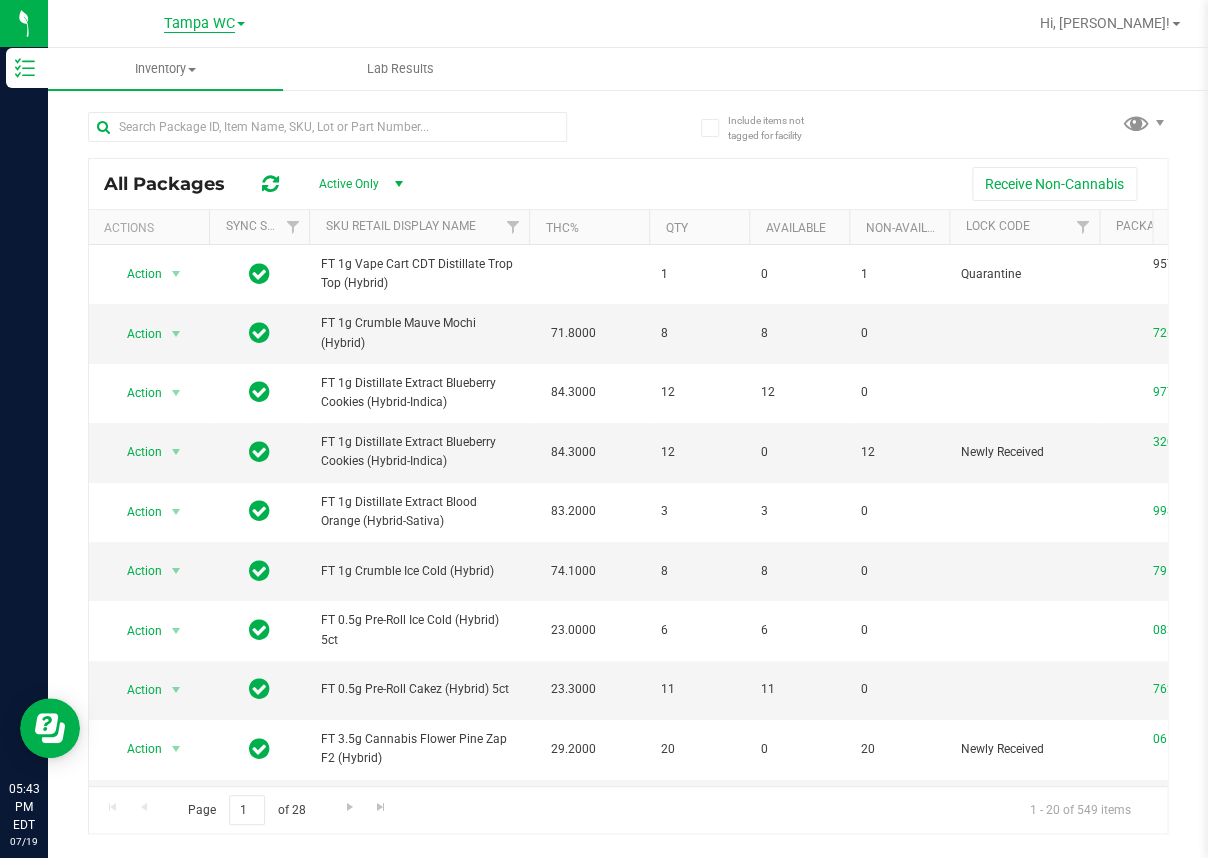 click on "Tampa WC" at bounding box center (199, 24) 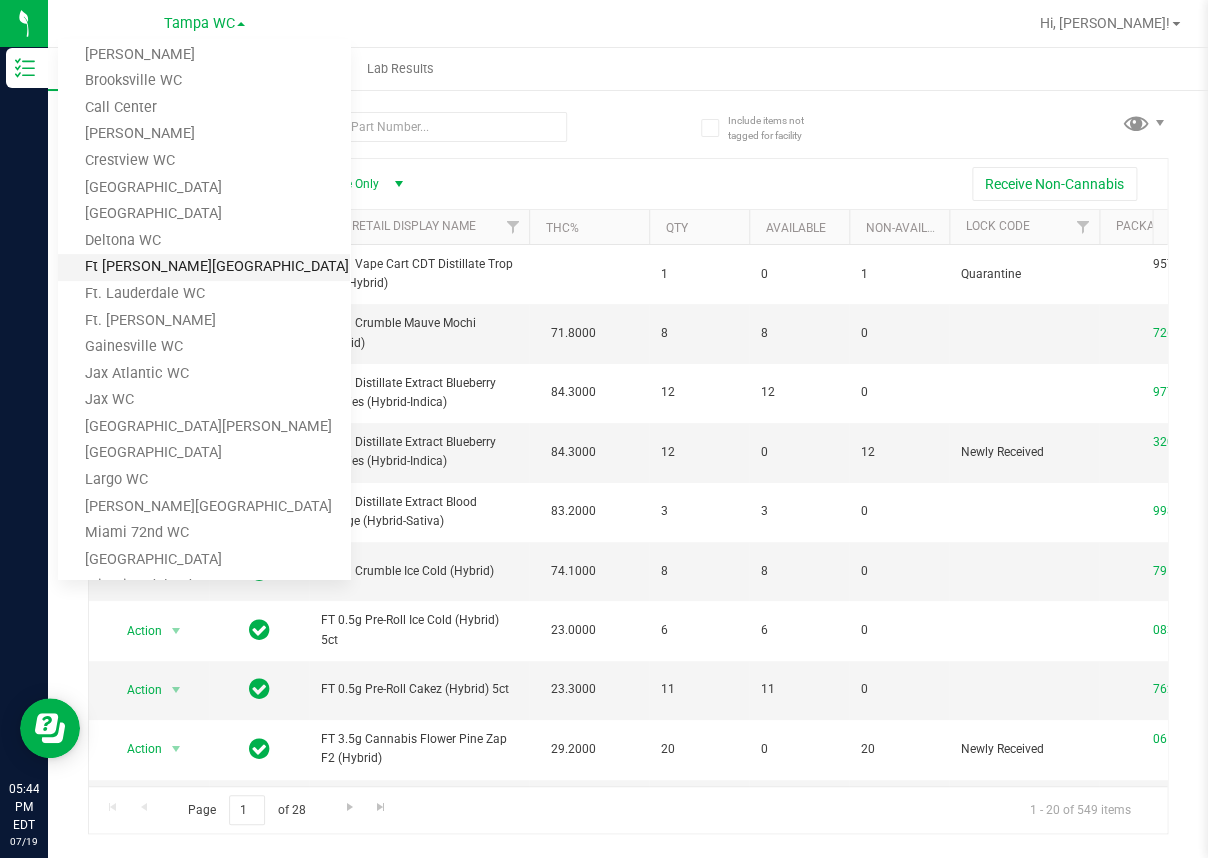 scroll, scrollTop: 0, scrollLeft: 0, axis: both 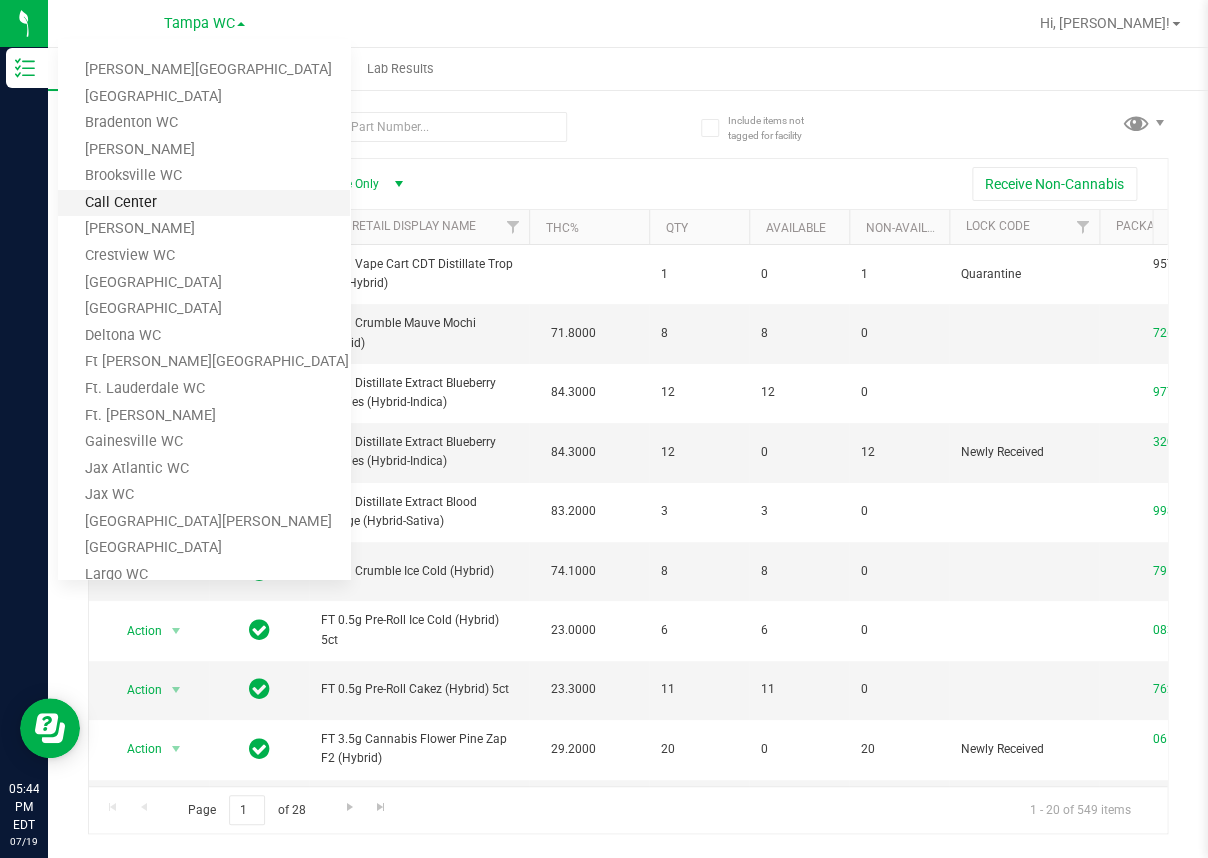 click on "Call Center" at bounding box center [204, 203] 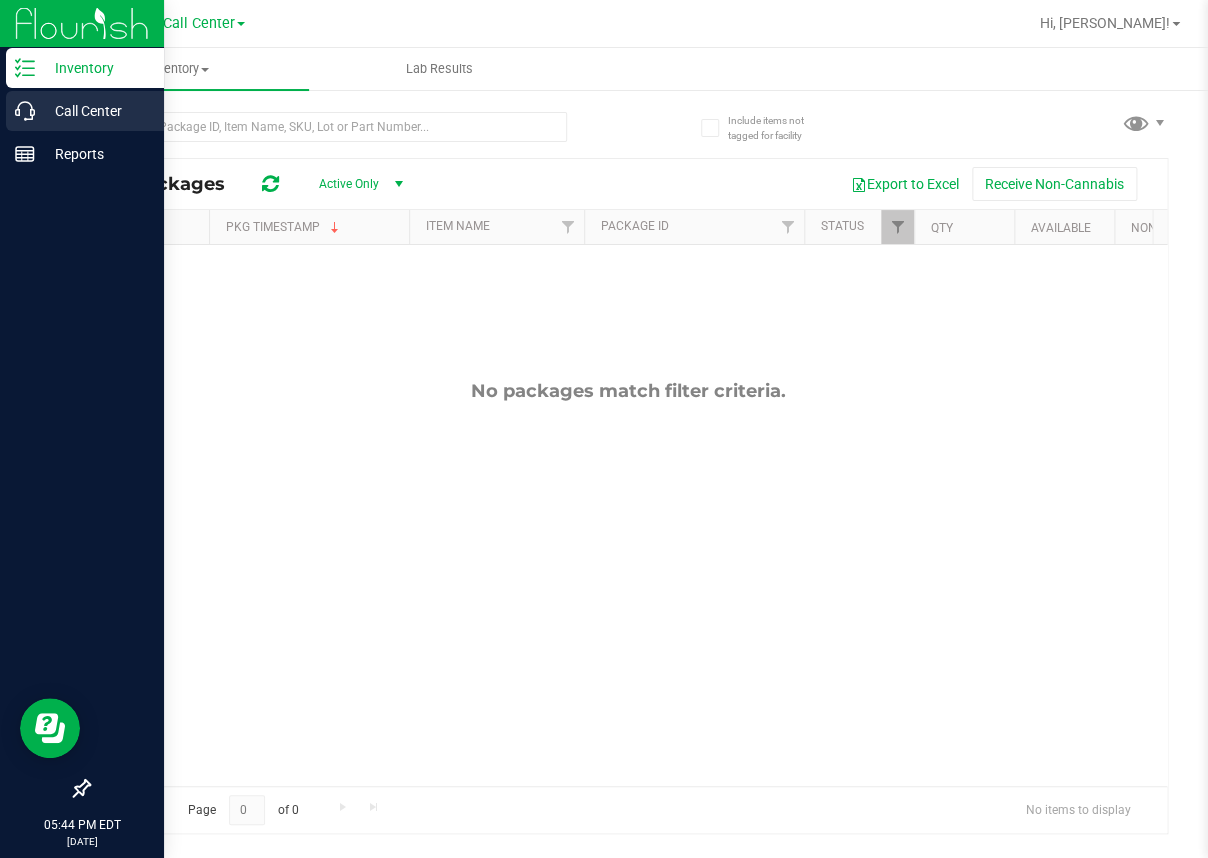 click 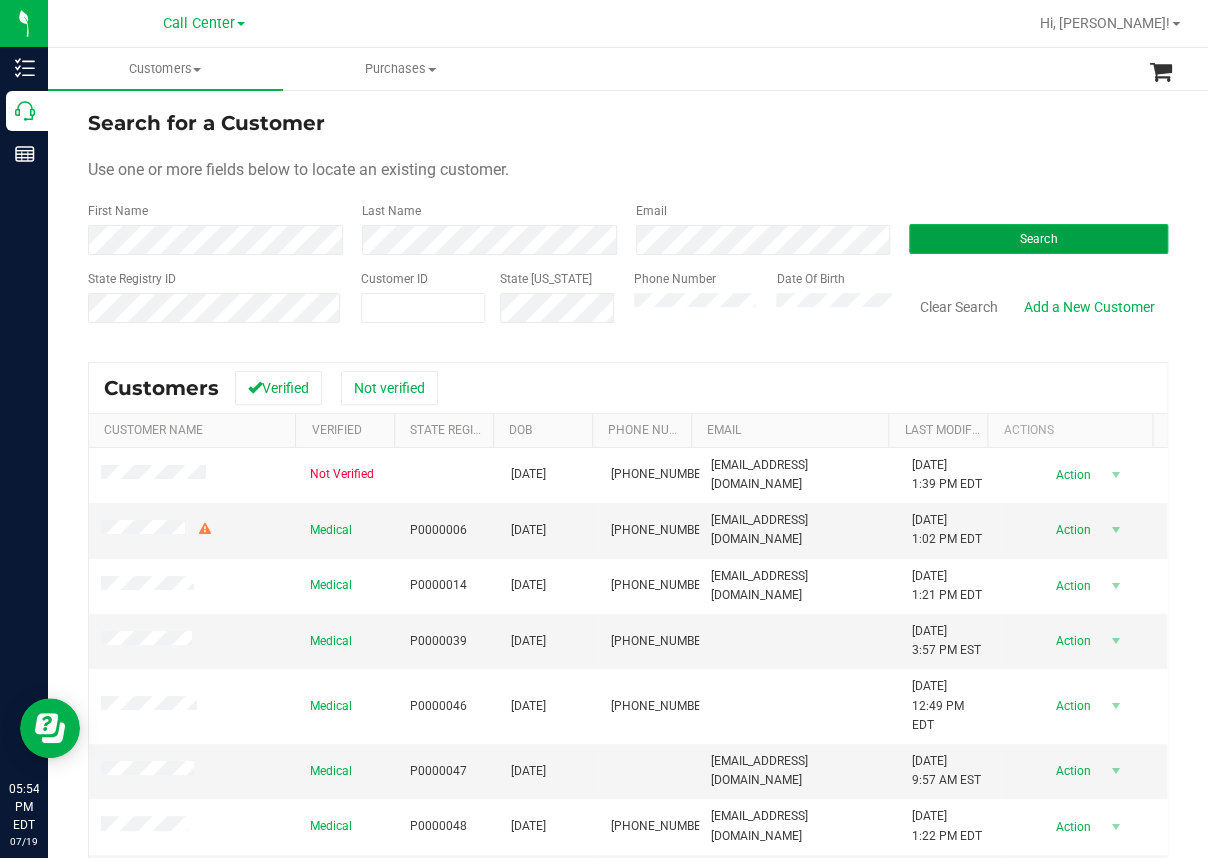 click on "Search" at bounding box center [1038, 239] 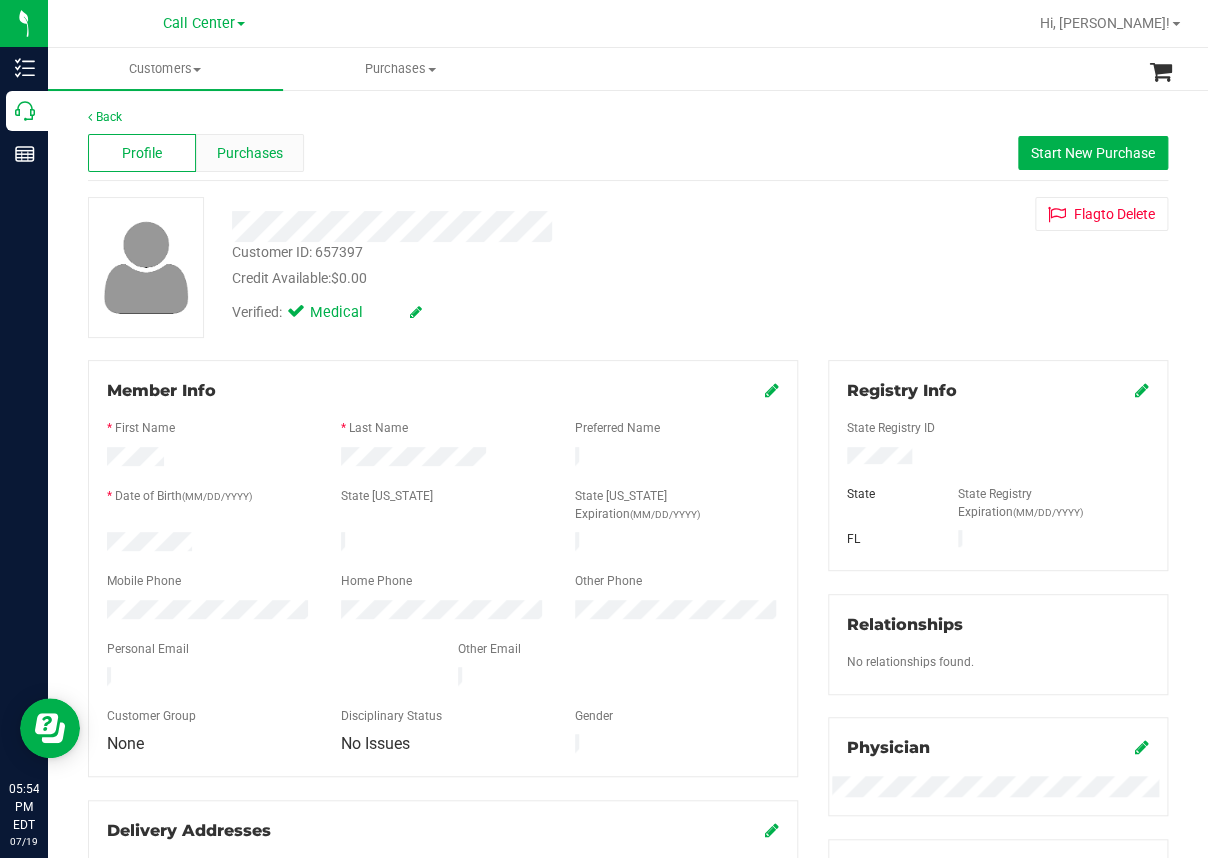 click on "Purchases" at bounding box center [250, 153] 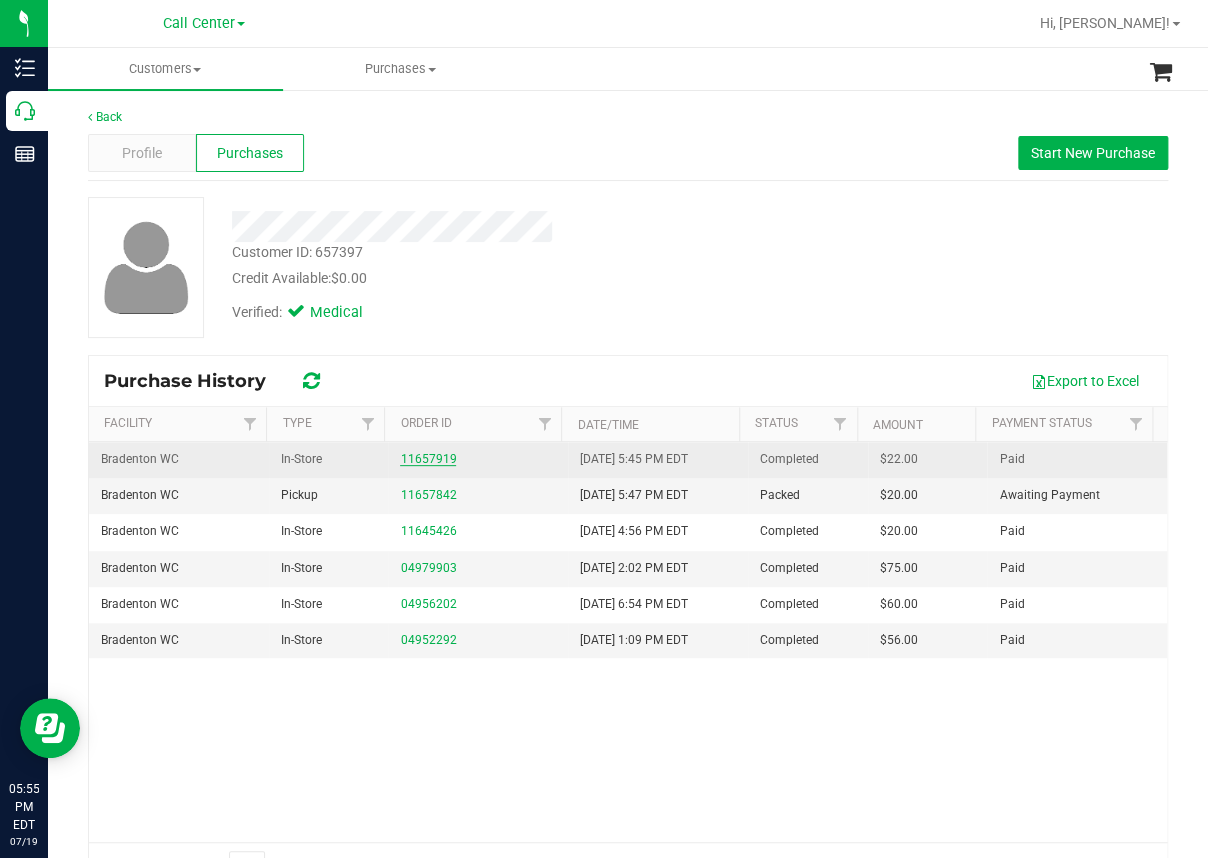click on "11657919" at bounding box center (428, 459) 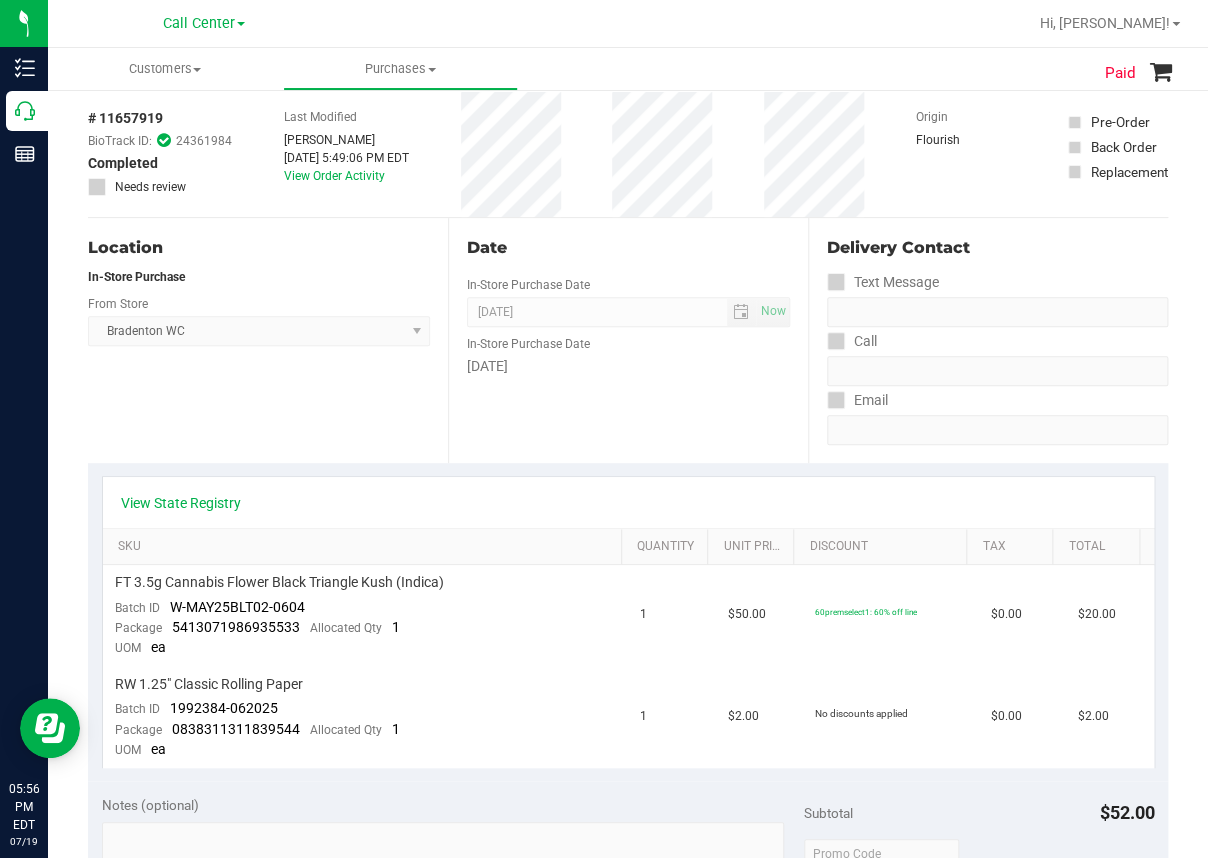scroll, scrollTop: 0, scrollLeft: 0, axis: both 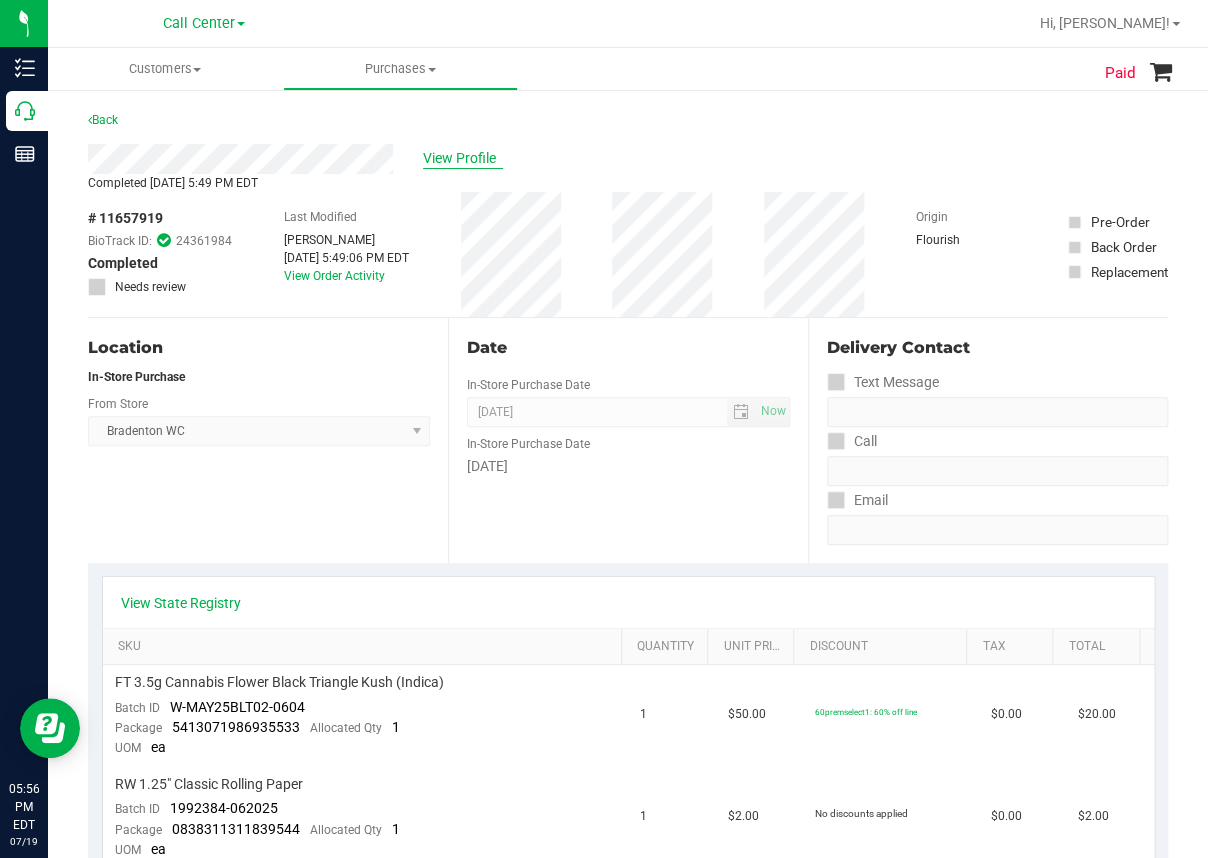 click on "View Profile" at bounding box center [463, 158] 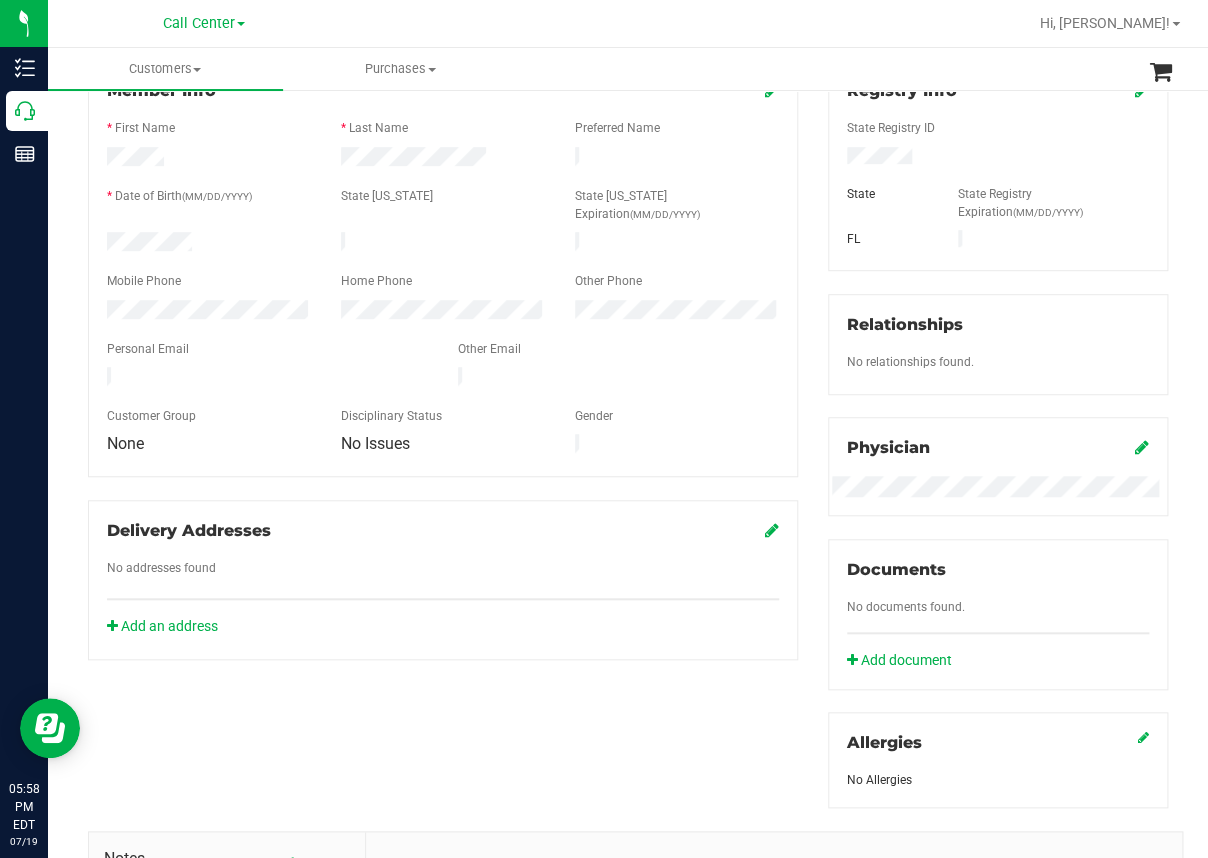 scroll, scrollTop: 0, scrollLeft: 0, axis: both 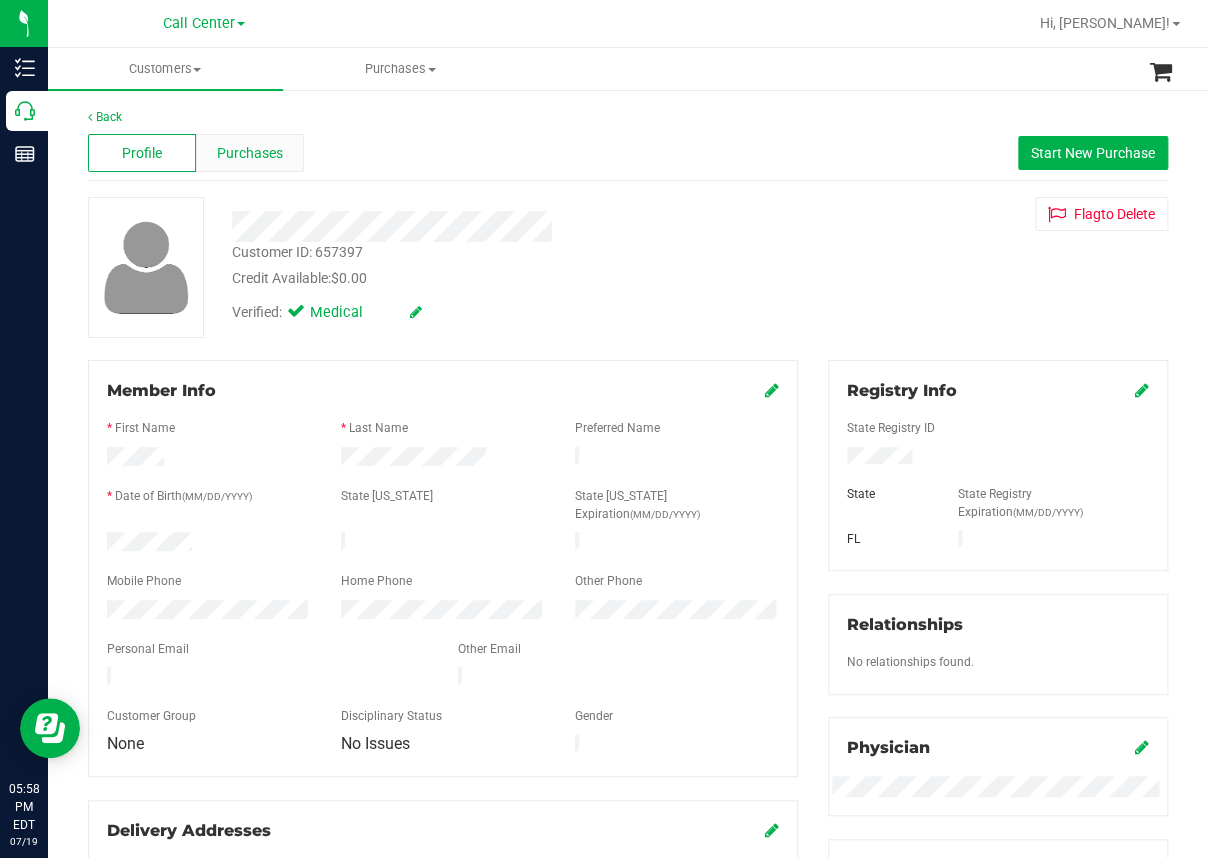 click on "Purchases" at bounding box center [250, 153] 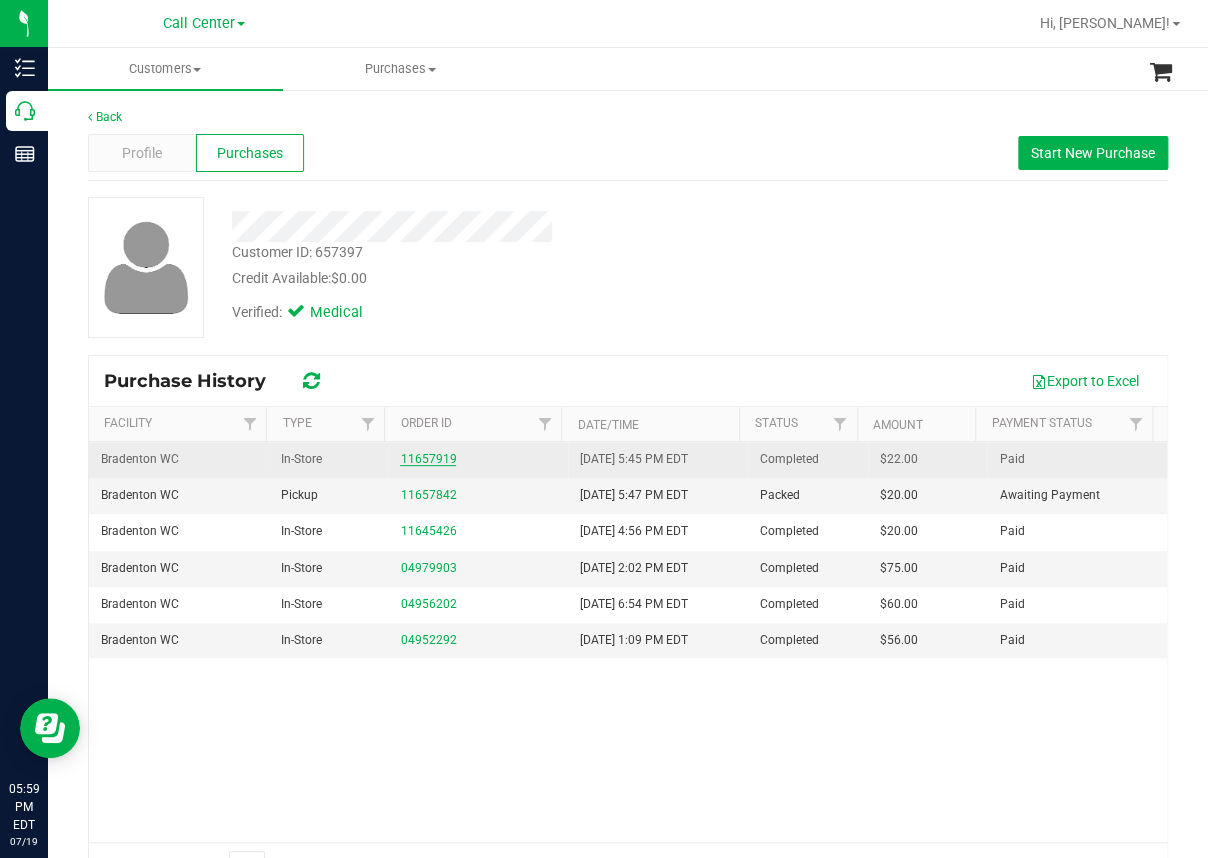 click on "11657919" at bounding box center (428, 459) 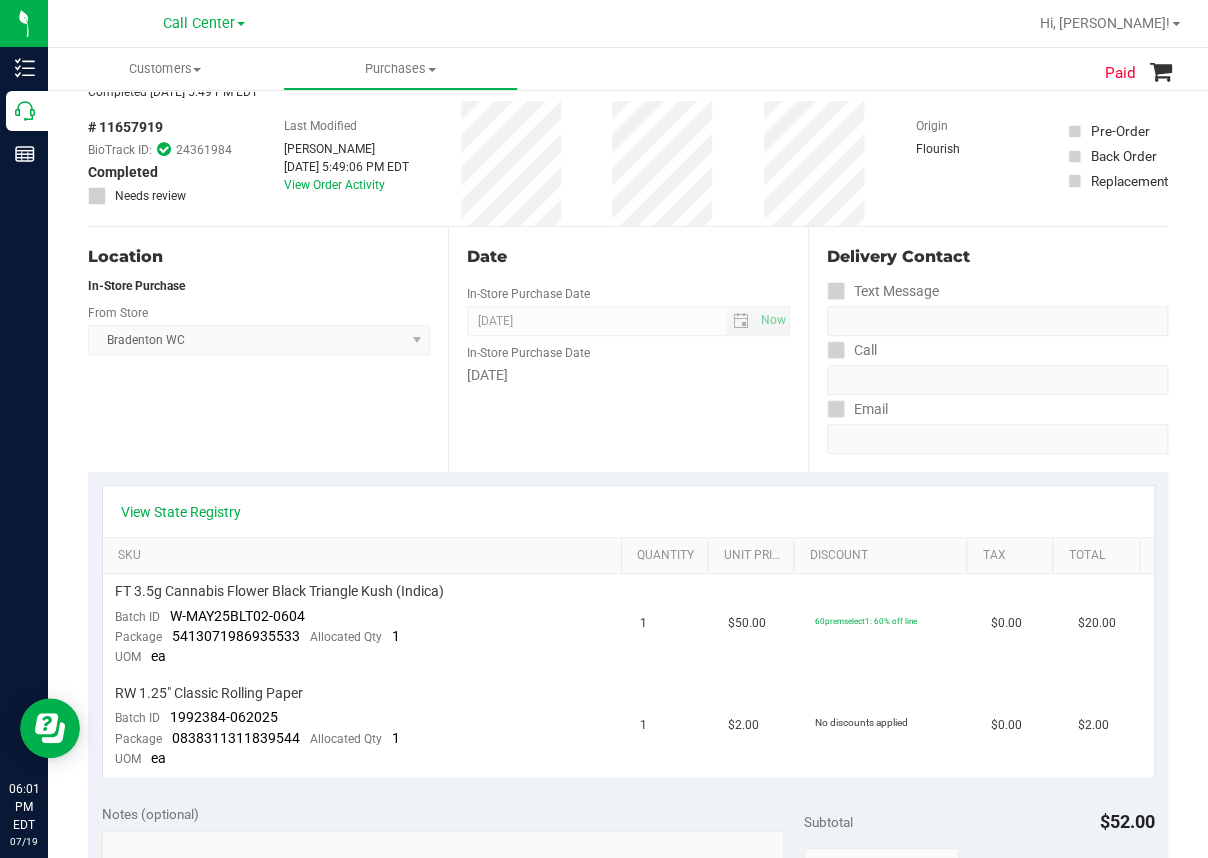 scroll, scrollTop: 0, scrollLeft: 0, axis: both 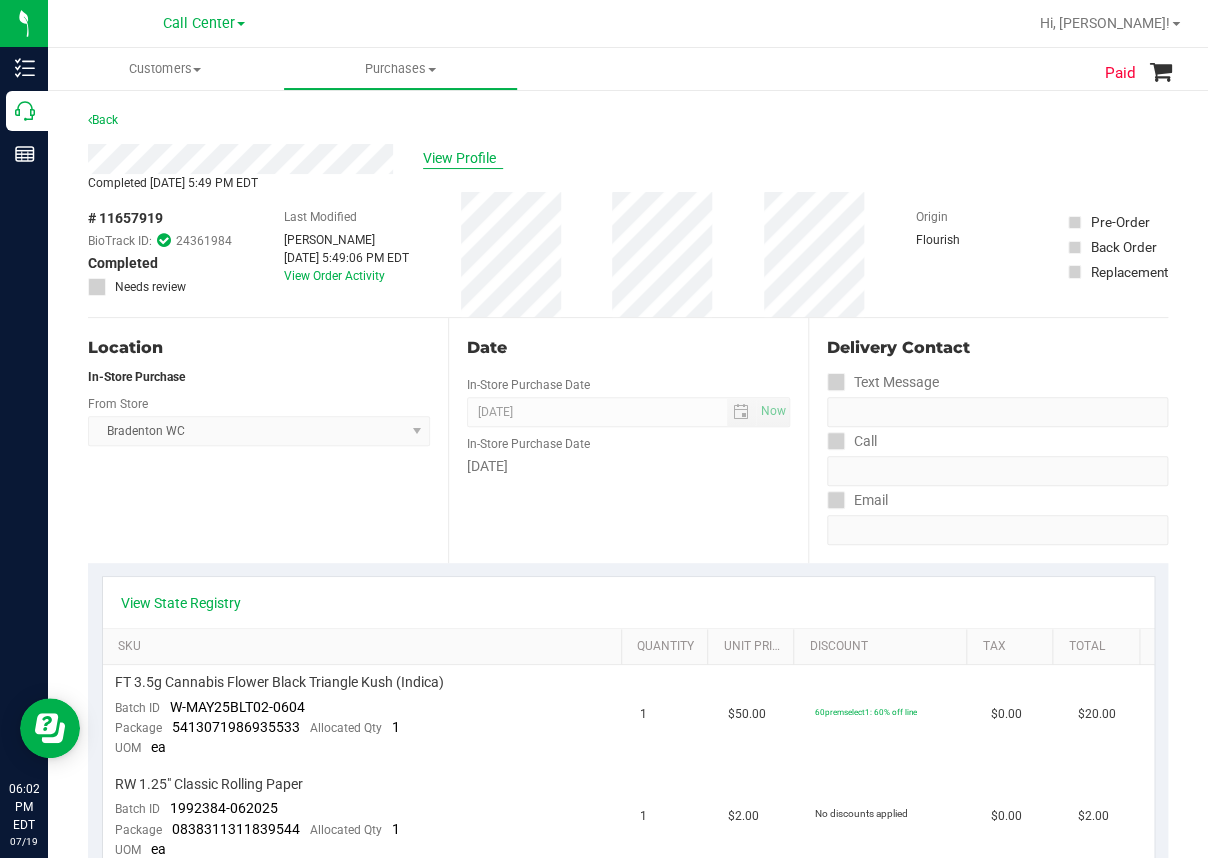 click on "View Profile" at bounding box center (463, 158) 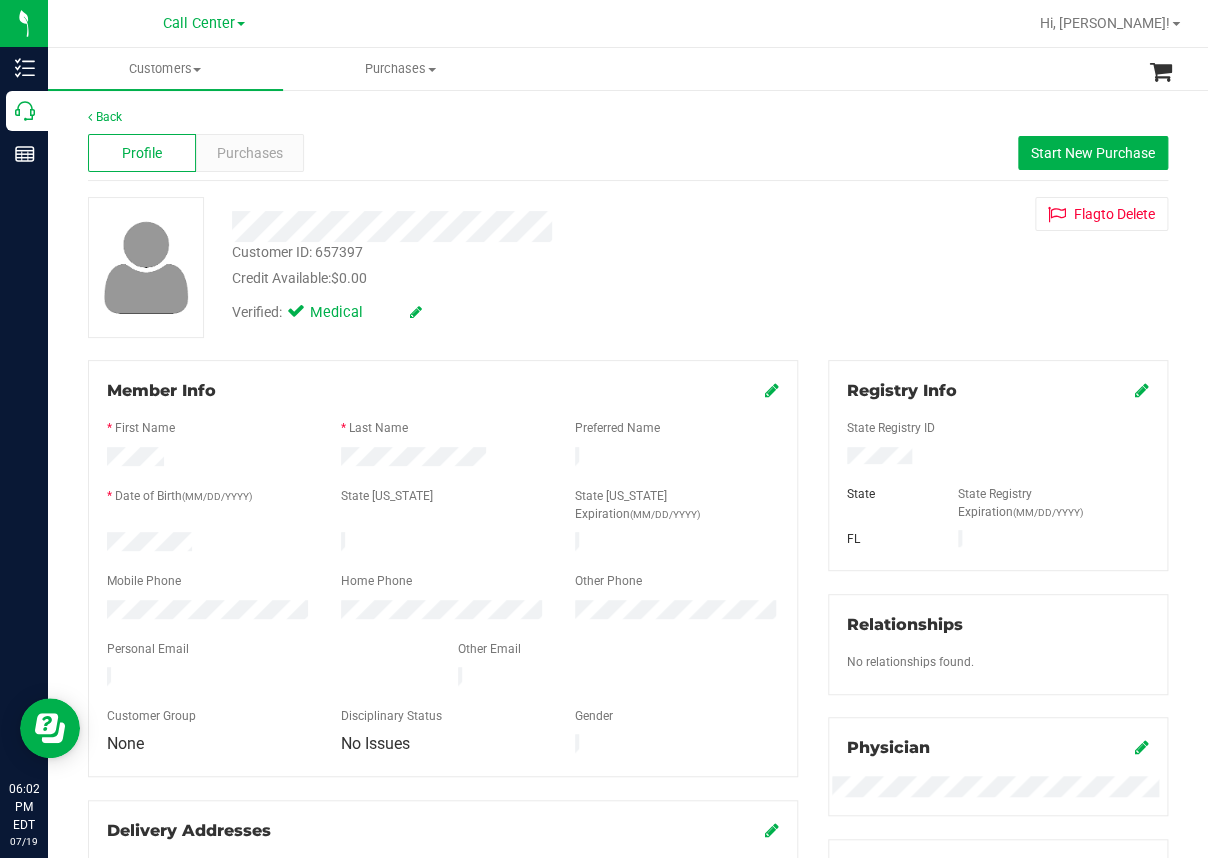 click at bounding box center (494, 226) 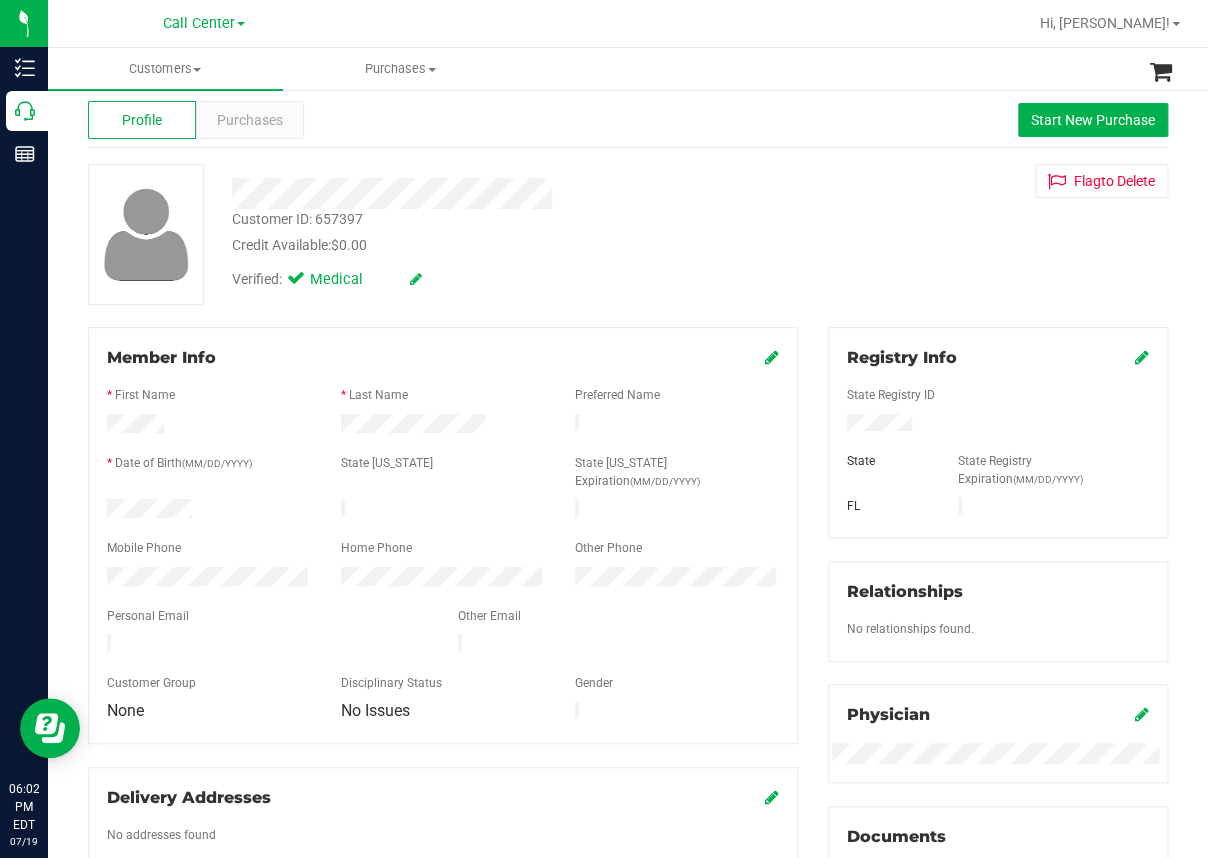 scroll, scrollTop: 0, scrollLeft: 0, axis: both 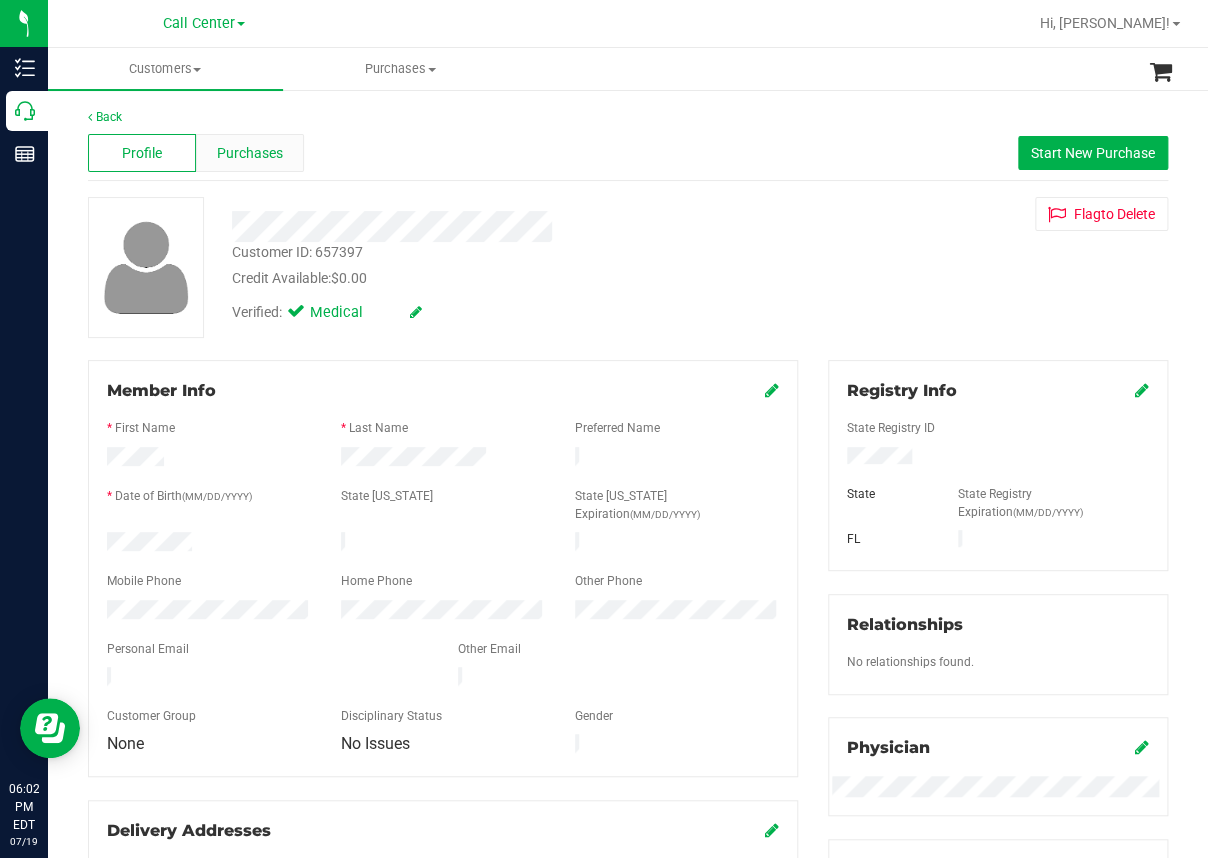 click on "Purchases" at bounding box center [250, 153] 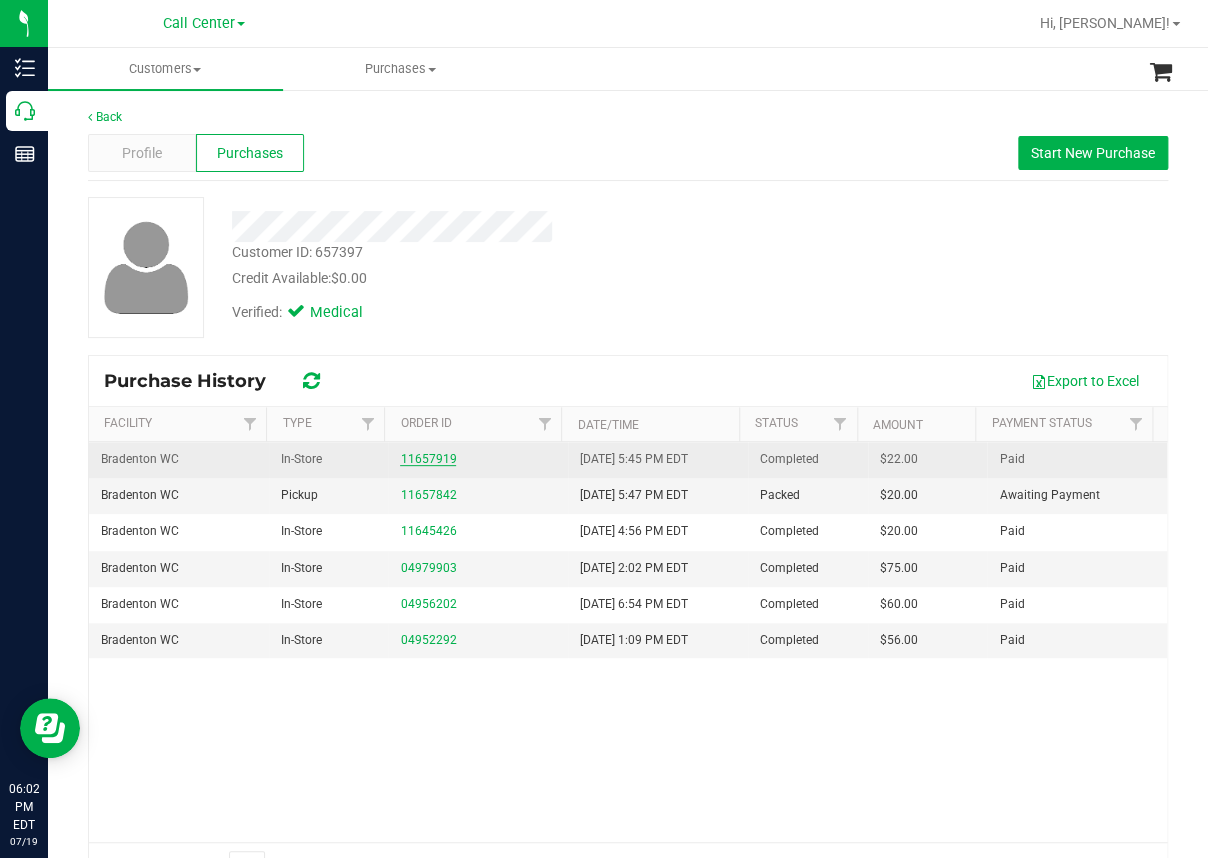 click on "11657919" at bounding box center [428, 459] 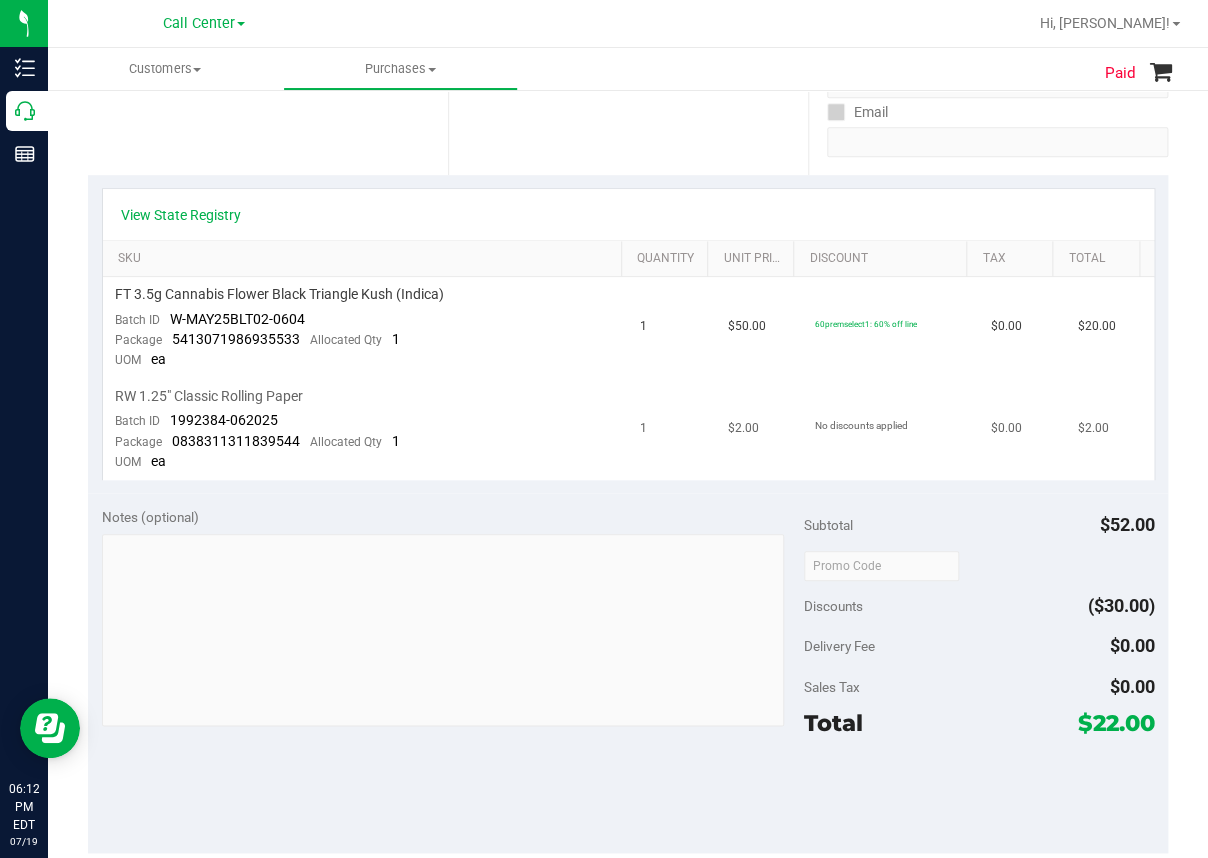 scroll, scrollTop: 0, scrollLeft: 0, axis: both 